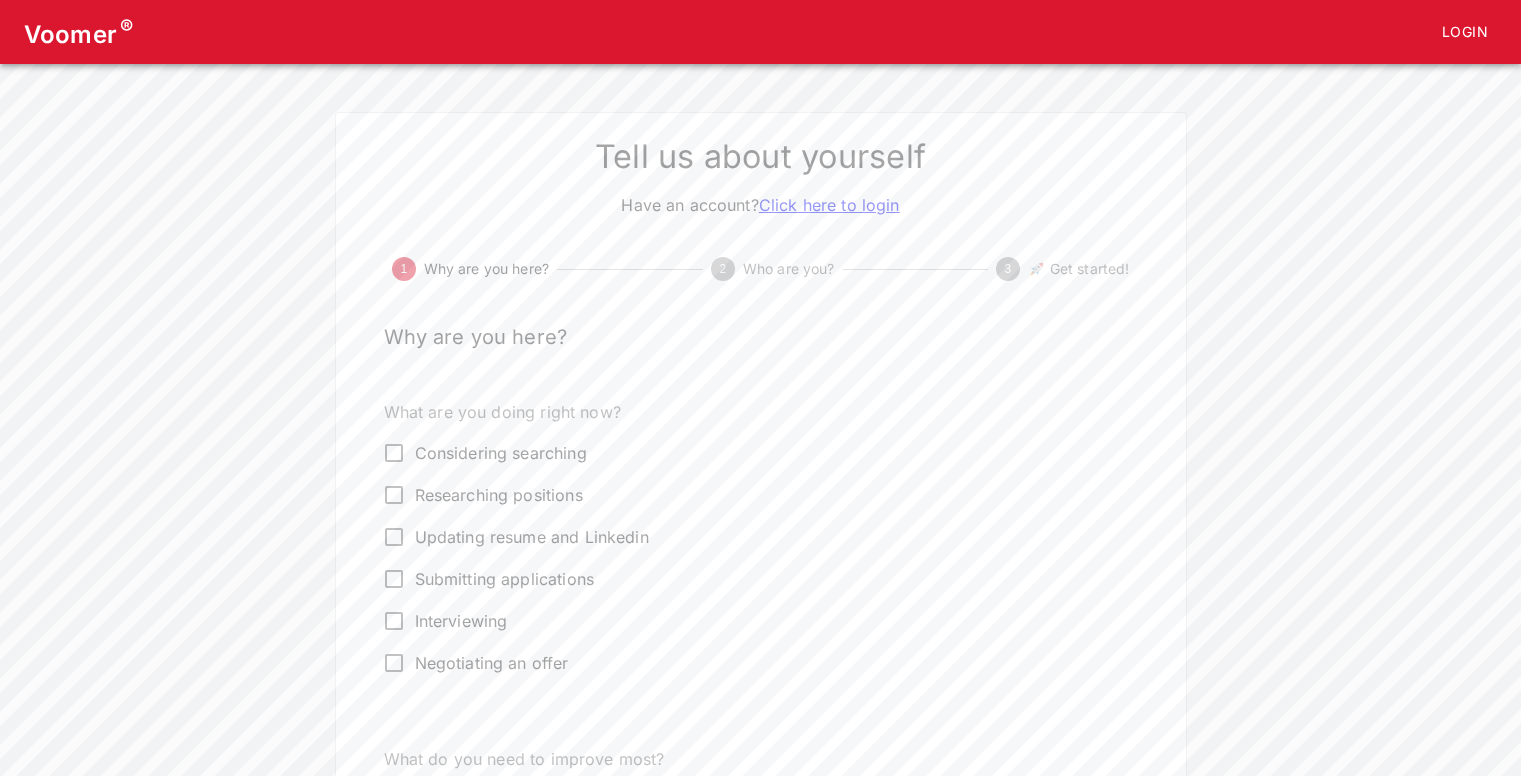 scroll, scrollTop: 65, scrollLeft: 0, axis: vertical 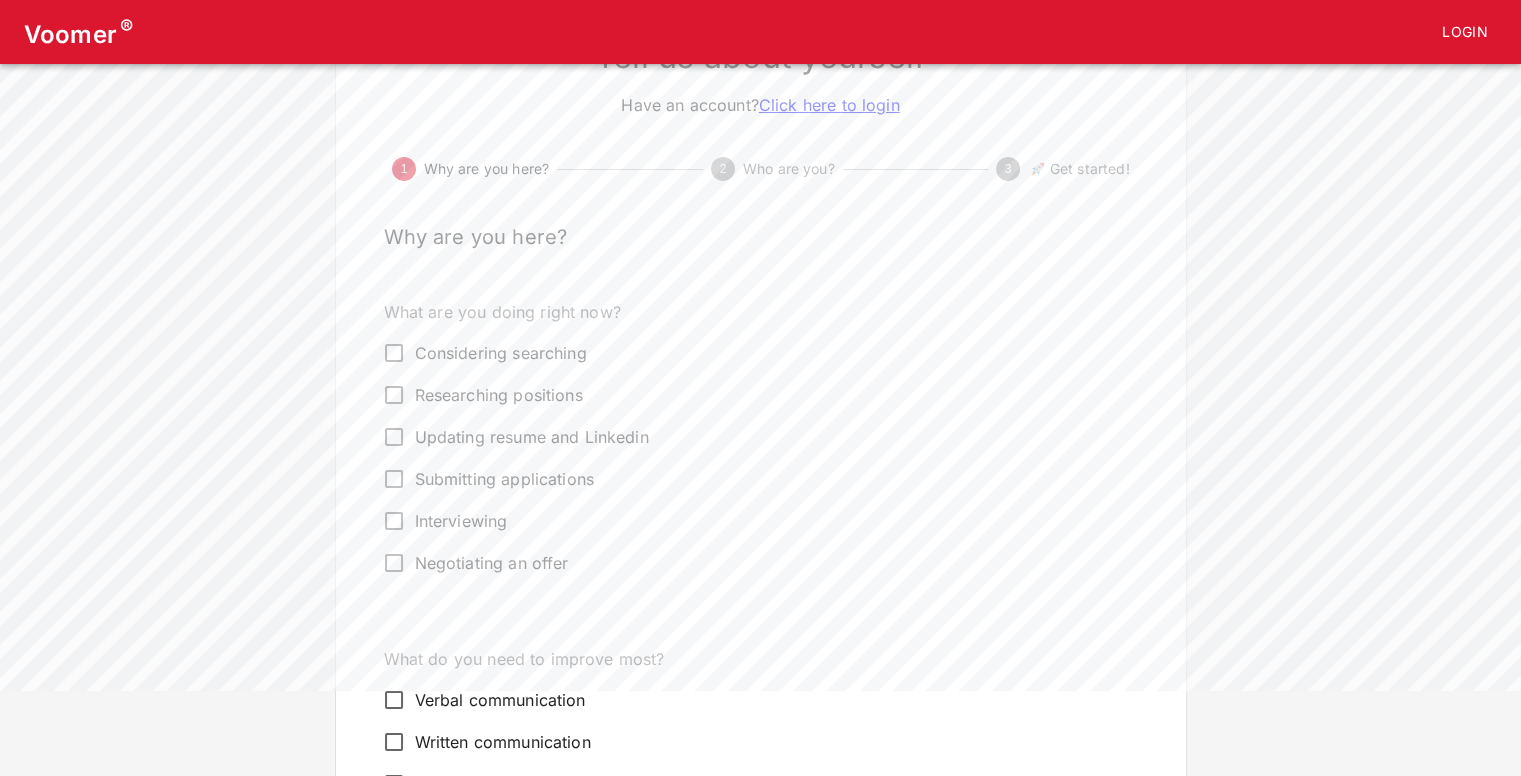 click on "Interviewing" at bounding box center [461, 521] 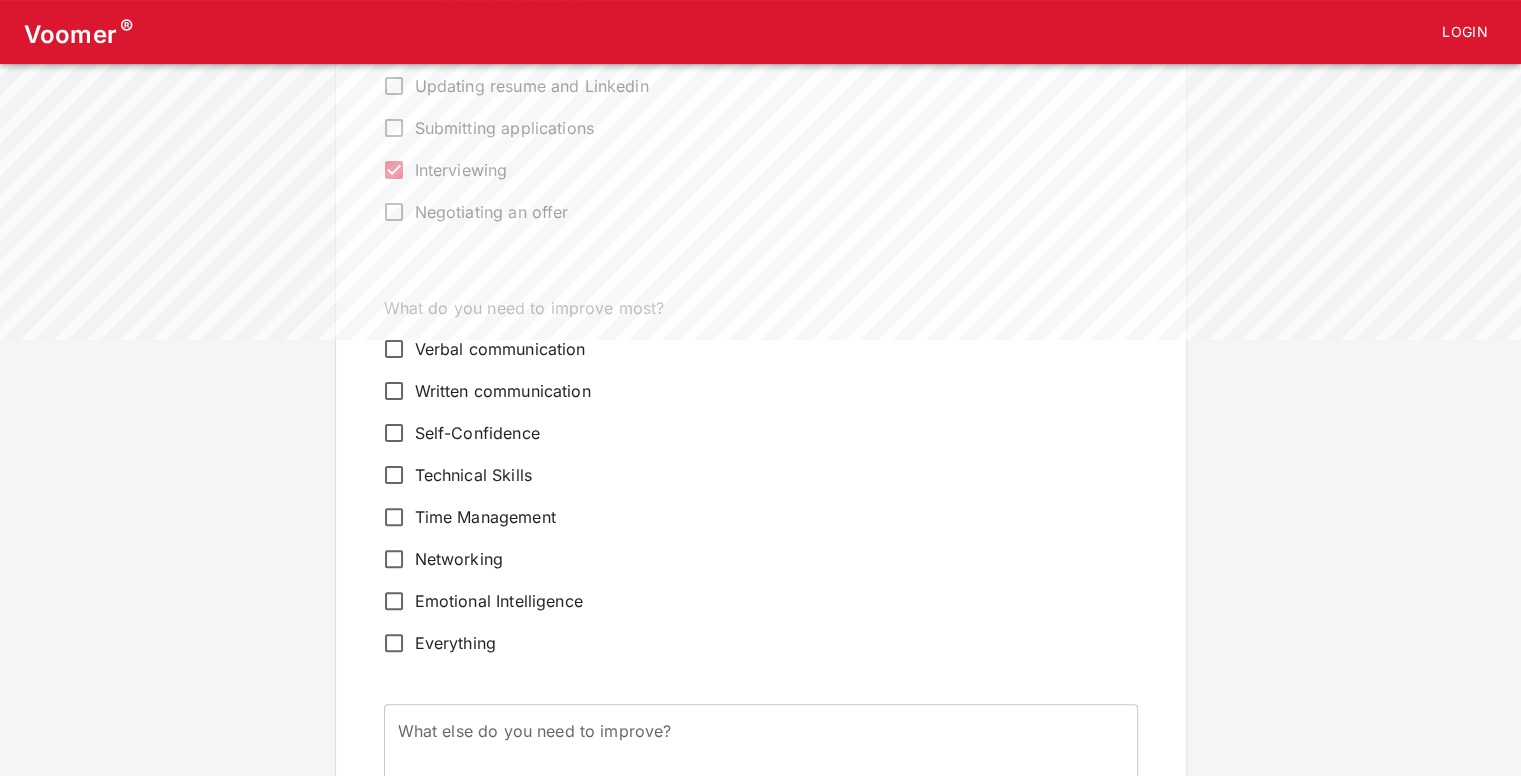 scroll, scrollTop: 500, scrollLeft: 0, axis: vertical 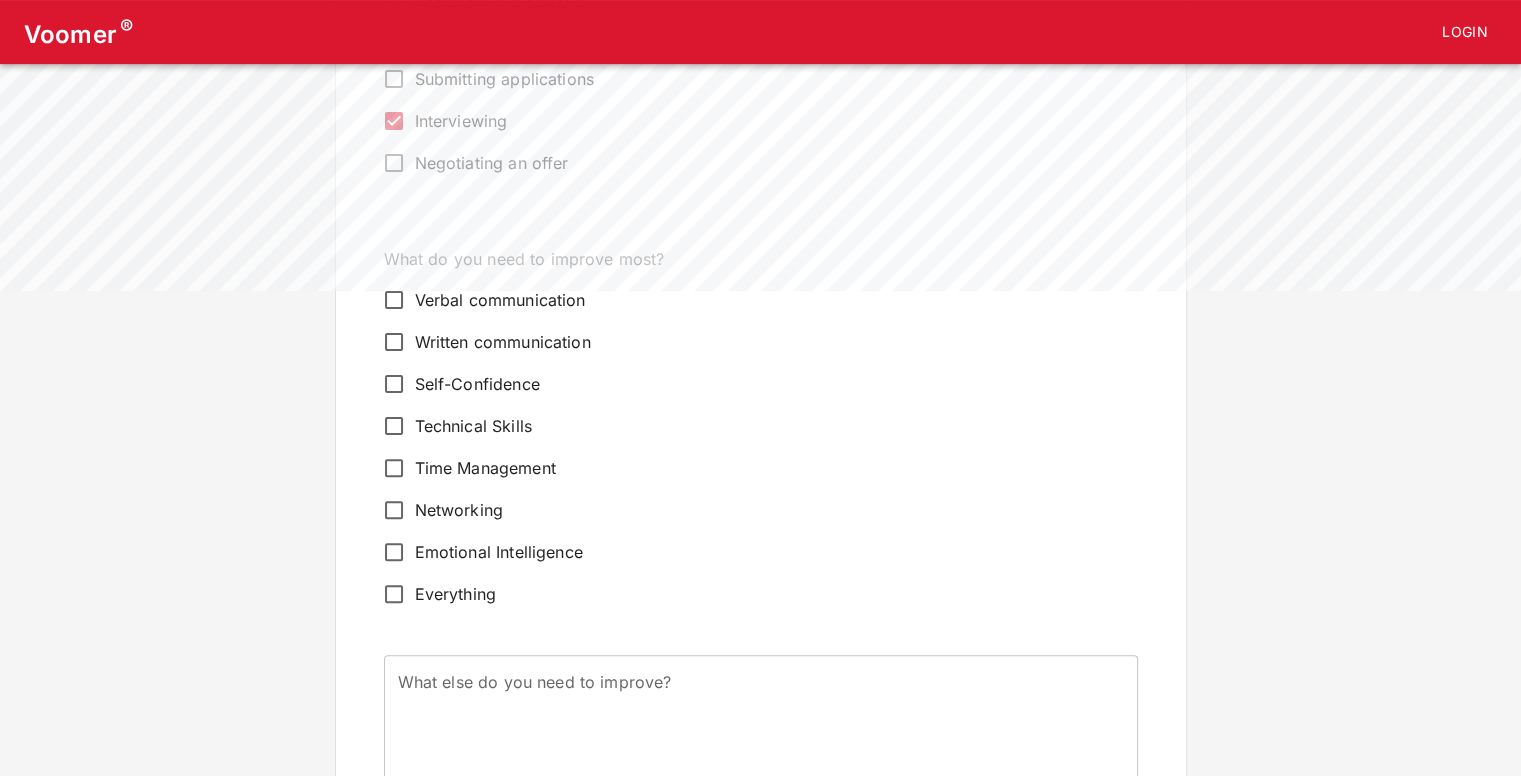 click on "Technical Skills" at bounding box center (473, 426) 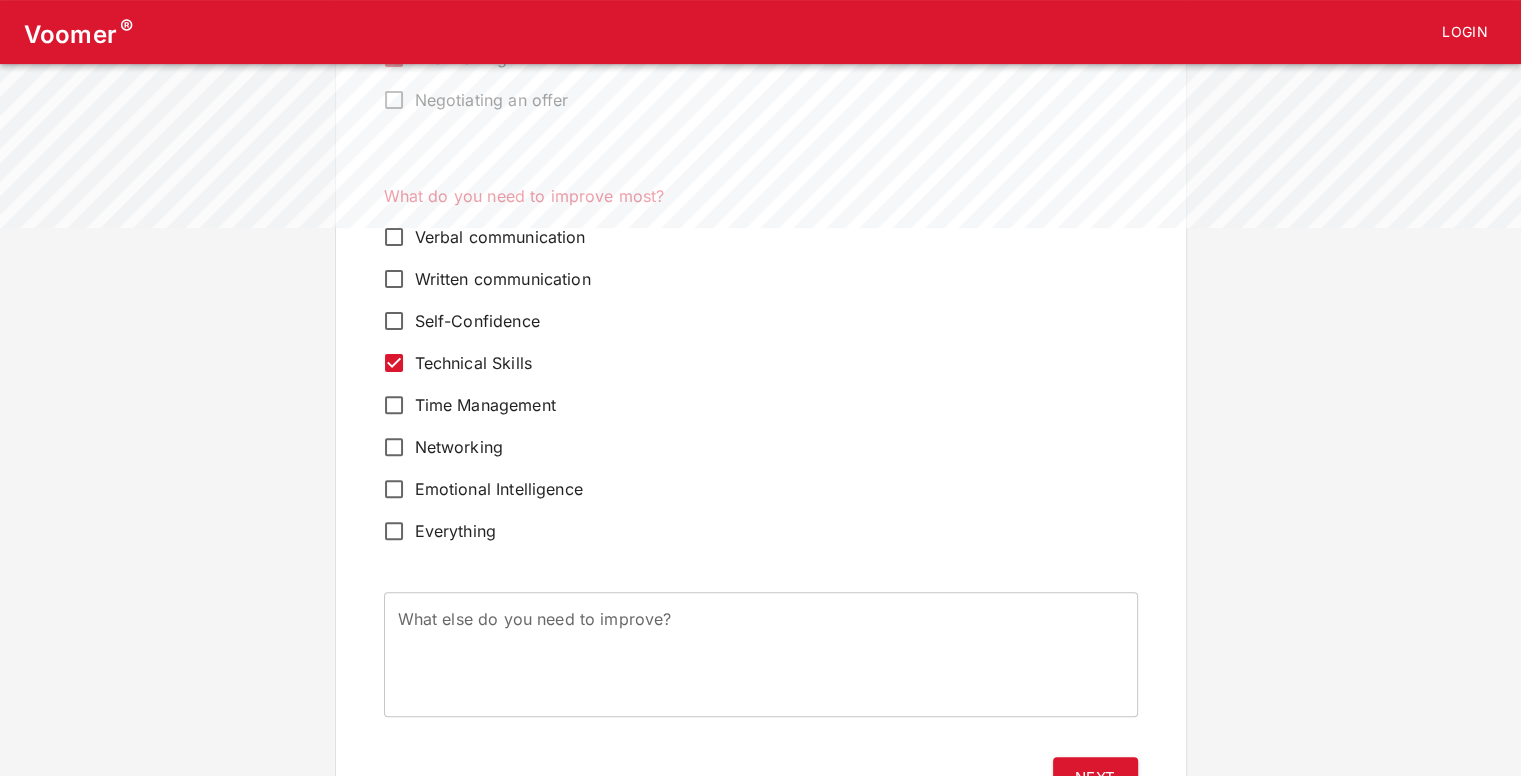 scroll, scrollTop: 659, scrollLeft: 0, axis: vertical 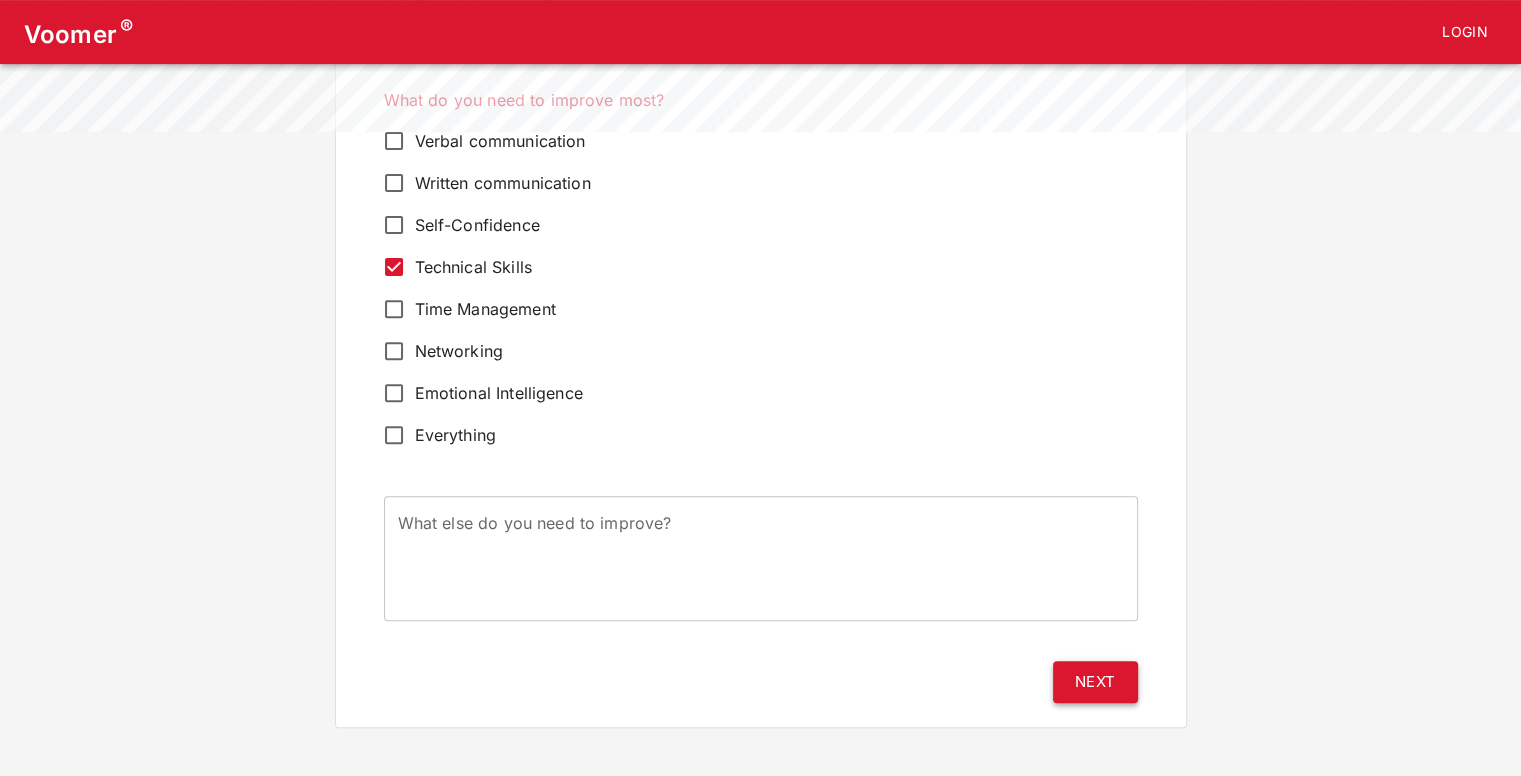 click on "Next" at bounding box center [1095, 682] 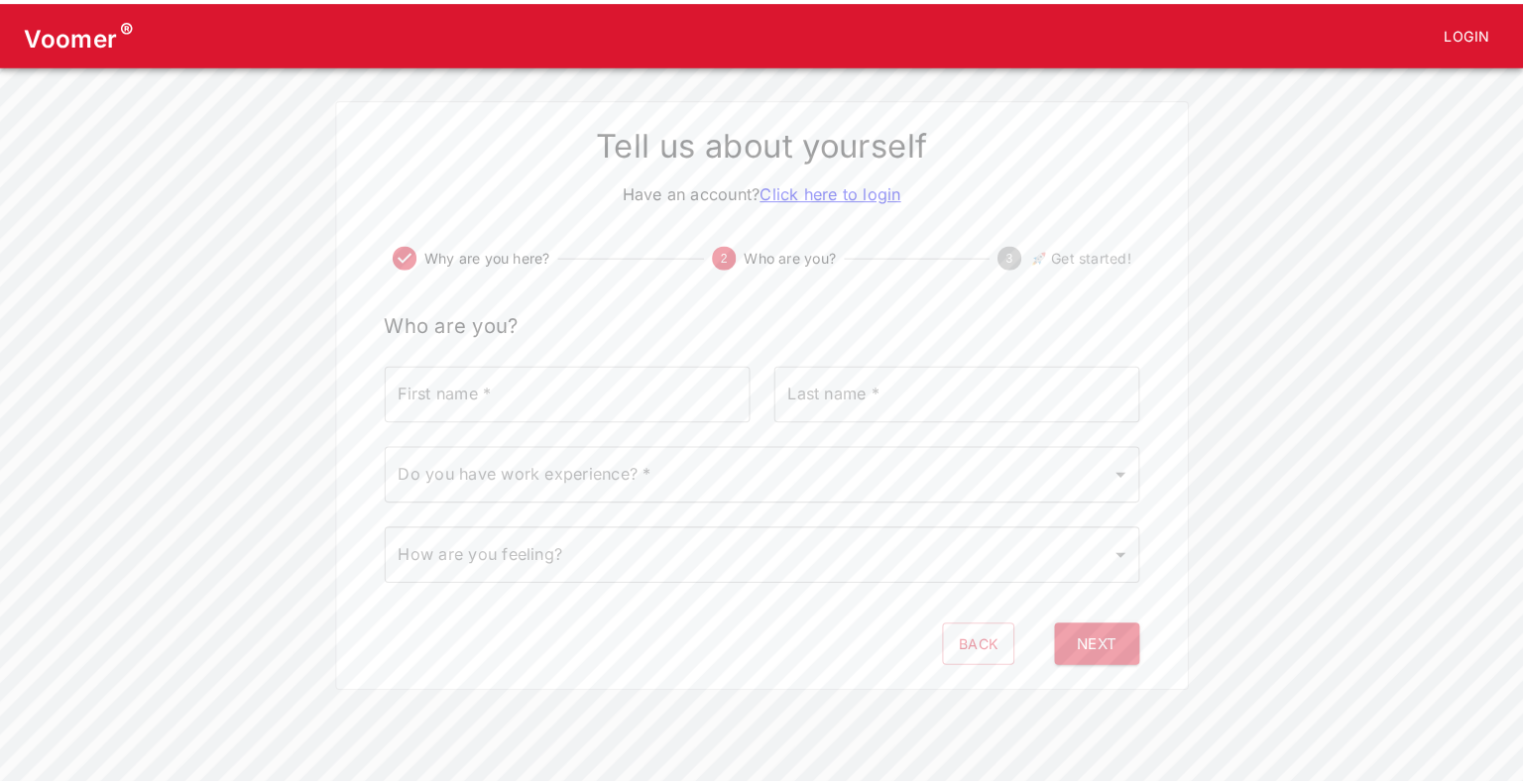 scroll, scrollTop: 0, scrollLeft: 0, axis: both 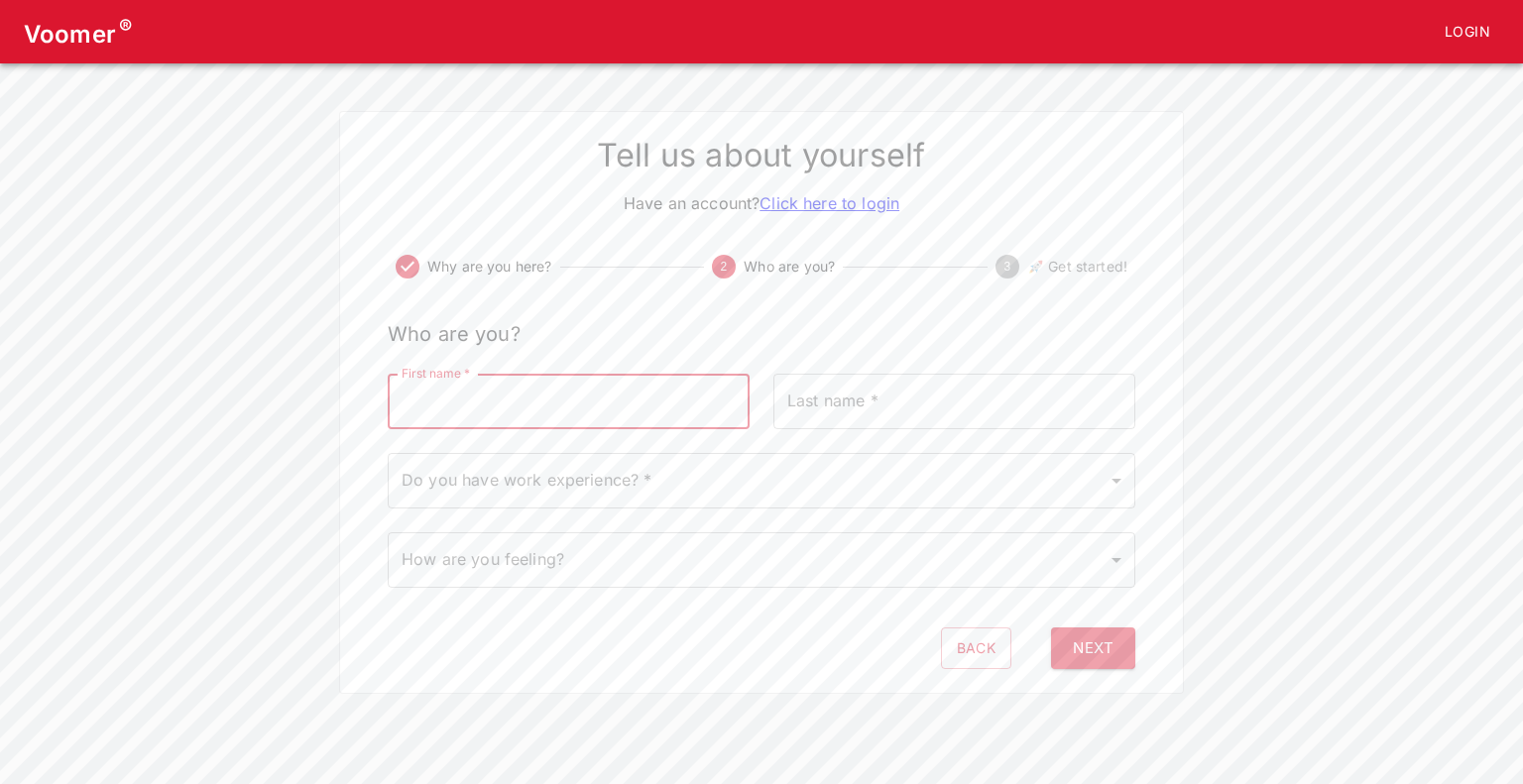 click on "First name *" at bounding box center [568, 401] 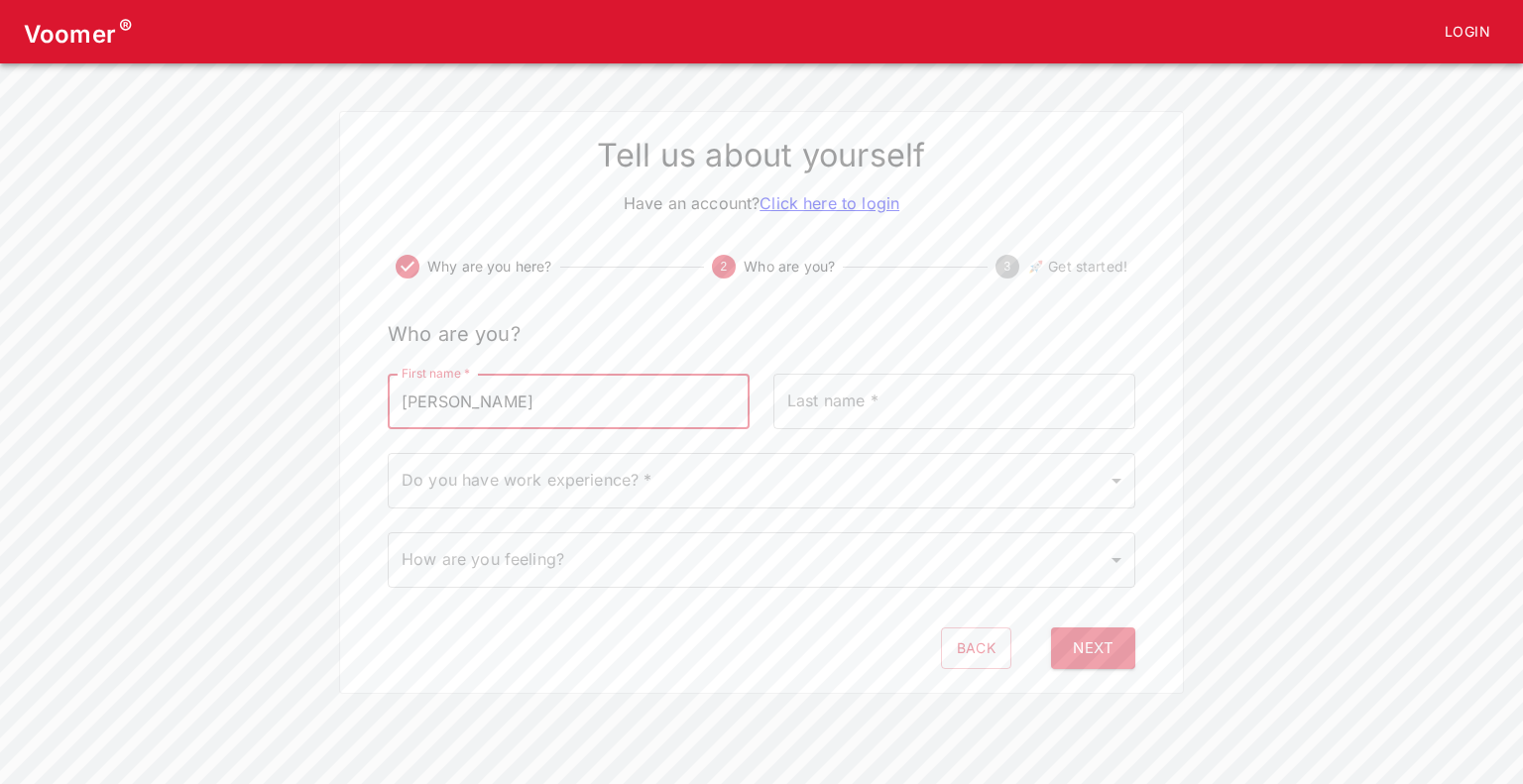 type on "[PERSON_NAME]" 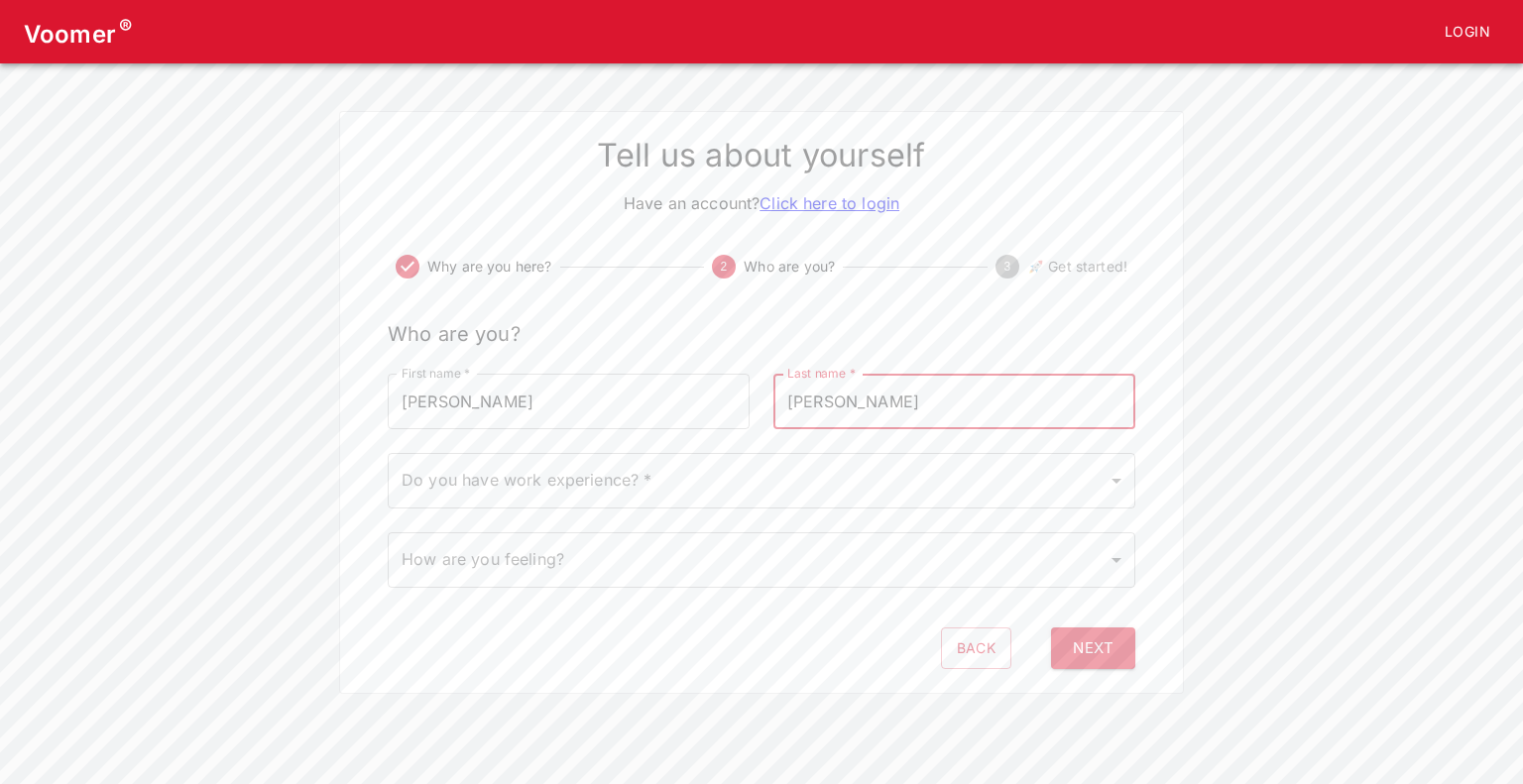 type on "[PERSON_NAME]" 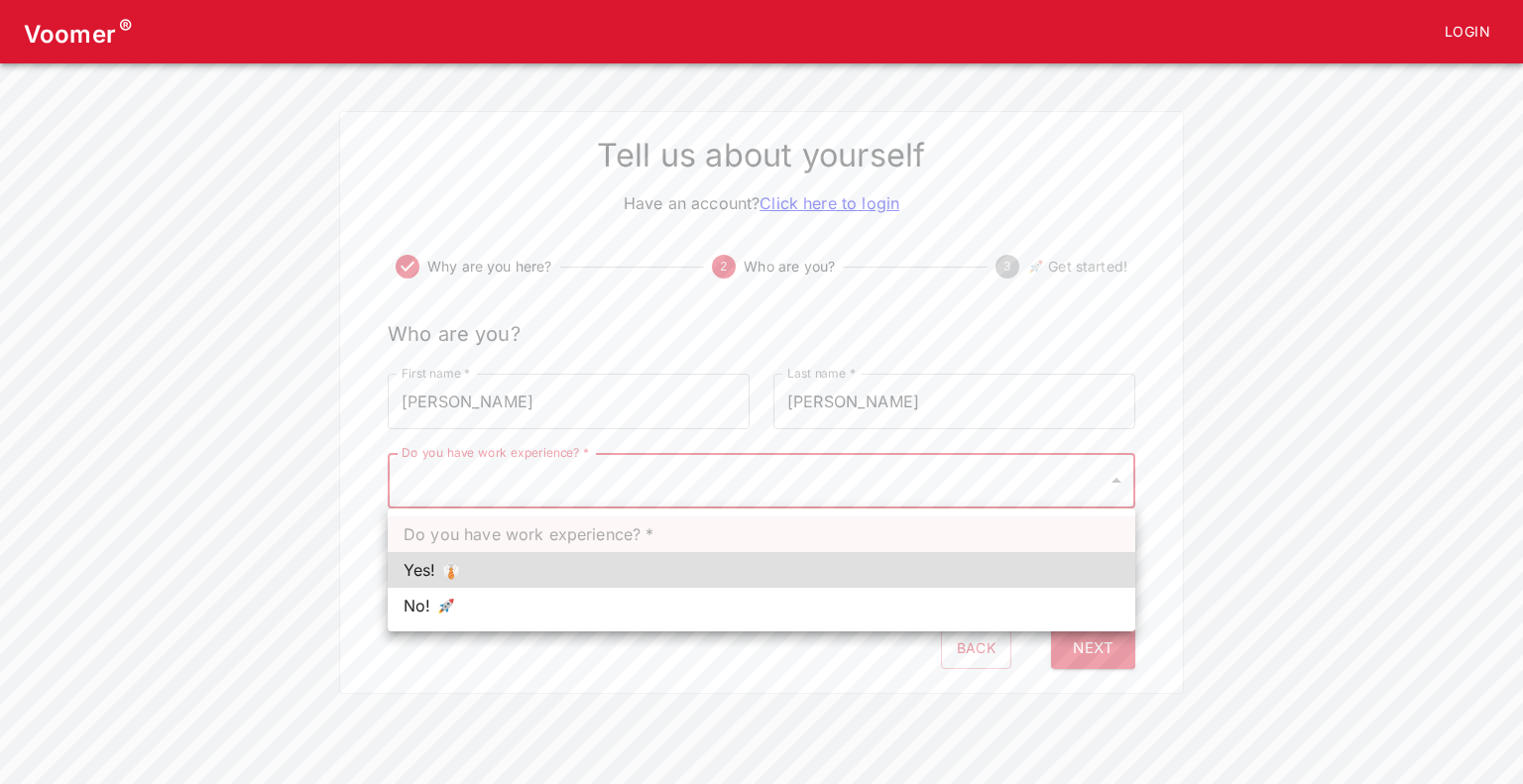 click on "Voomer ® Login Tell us about yourself Have an account?  Click here to login Why are you here? 2 Who are you? 3 🚀 Get started! Who are you? First name * [PERSON_NAME] First name * Last name * [PERSON_NAME] Last name * Do you have work experience? * ​ Do you have work experience? * How are you feeling? ​ How are you feeling? Back Next Do you have work experience? * Yes! 👔 No! 🚀" at bounding box center (762, 347) 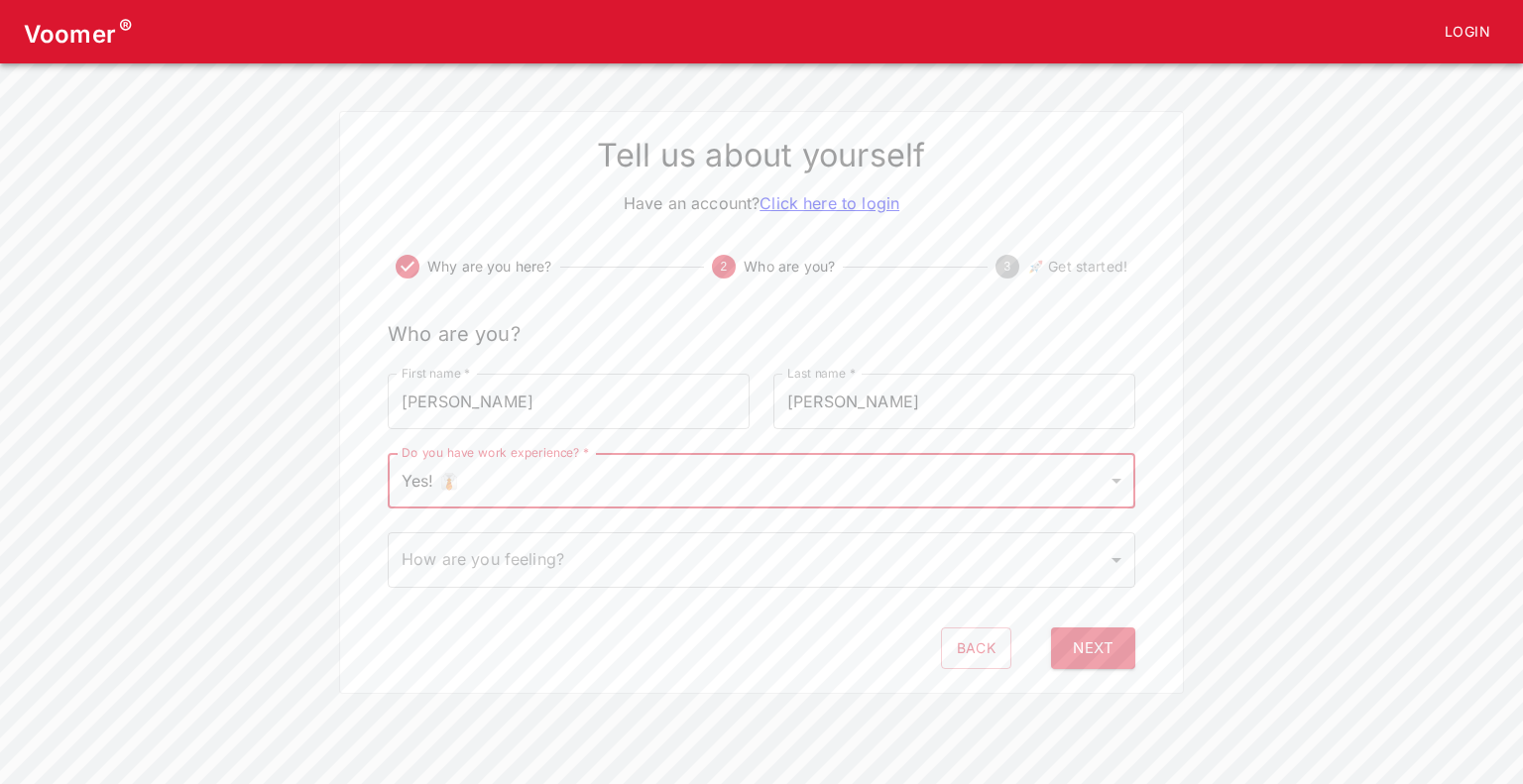 click on "Voomer ® Login Tell us about yourself Have an account?  Click here to login Why are you here? 2 Who are you? 3 🚀 Get started! Who are you? First name * [PERSON_NAME] First name * Last name * [PERSON_NAME] Last name * Do you have work experience? * Yes! 👔 1 Do you have work experience? * How are you feeling? ​ How are you feeling? Back Next" at bounding box center [762, 347] 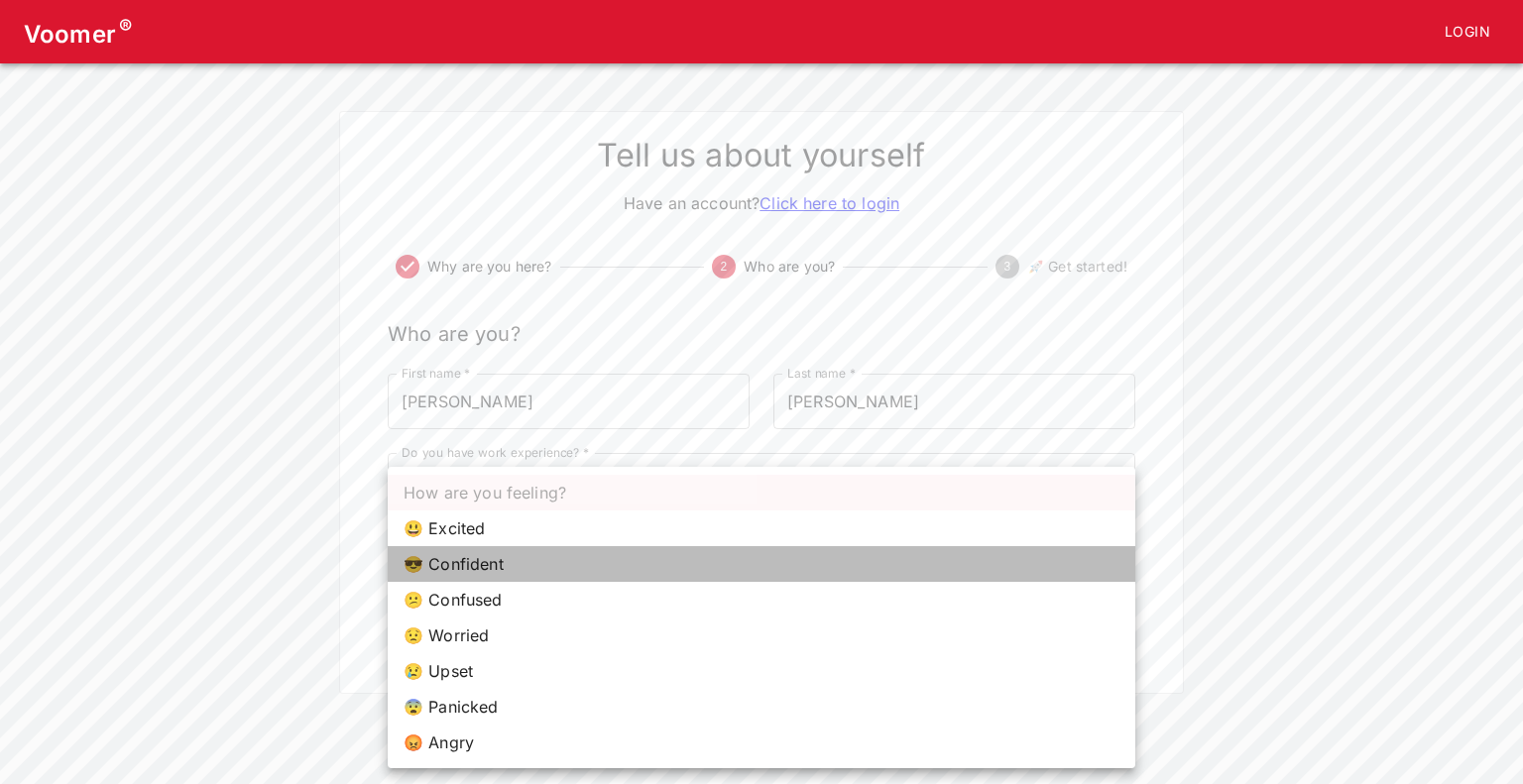 click on "😎 Confident" at bounding box center [762, 564] 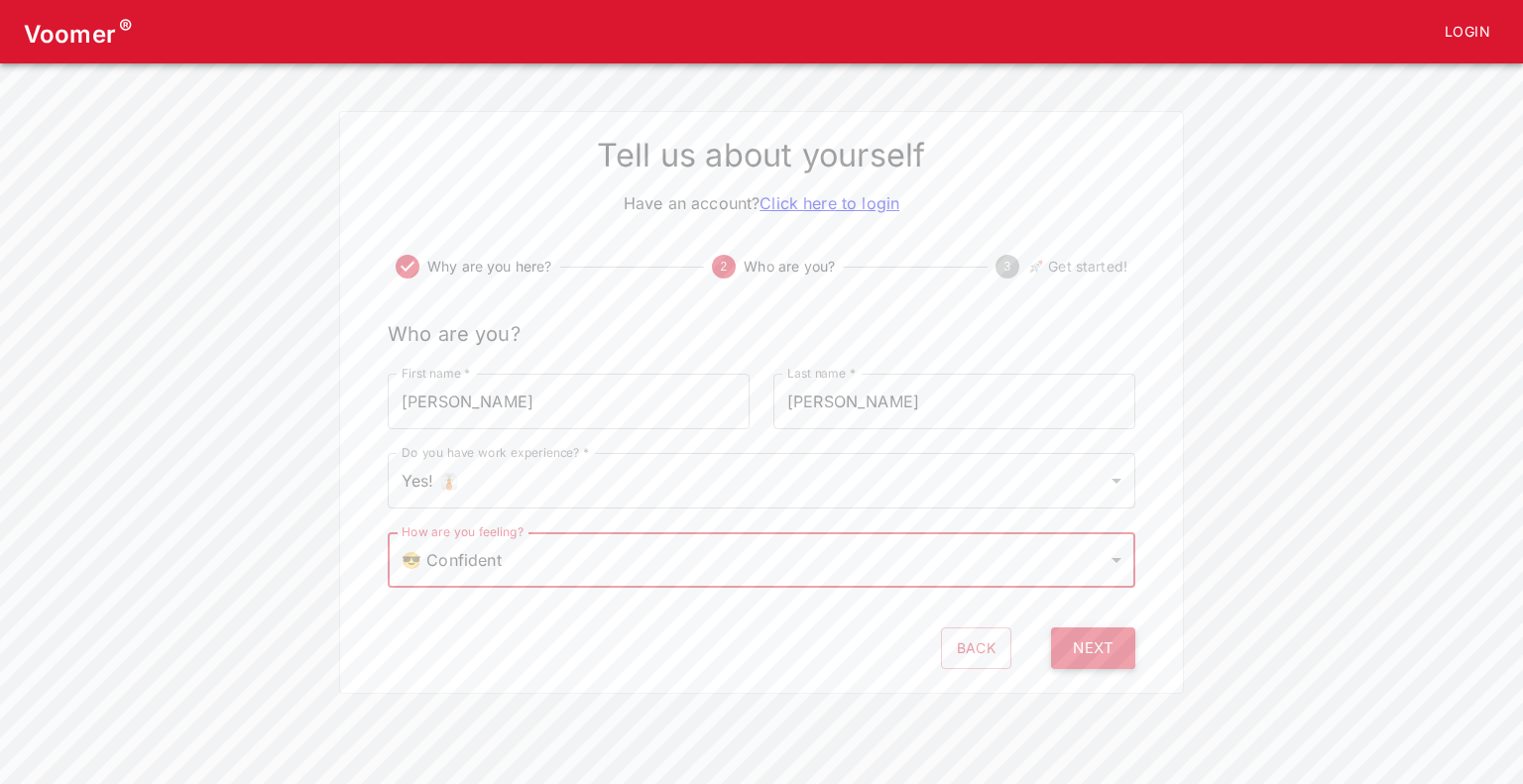 click on "Next" at bounding box center (1093, 648) 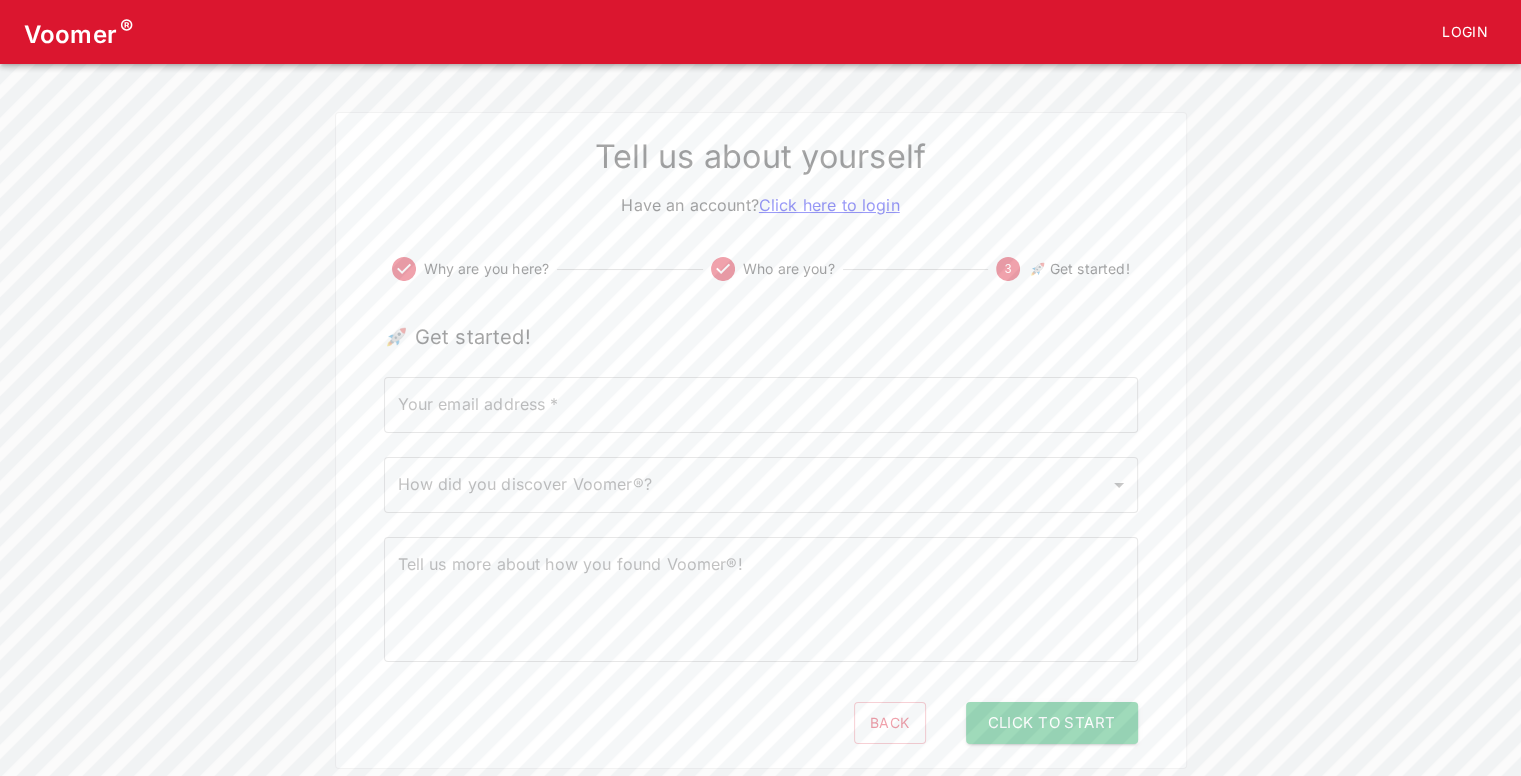 click on "Your email address *" at bounding box center (761, 405) 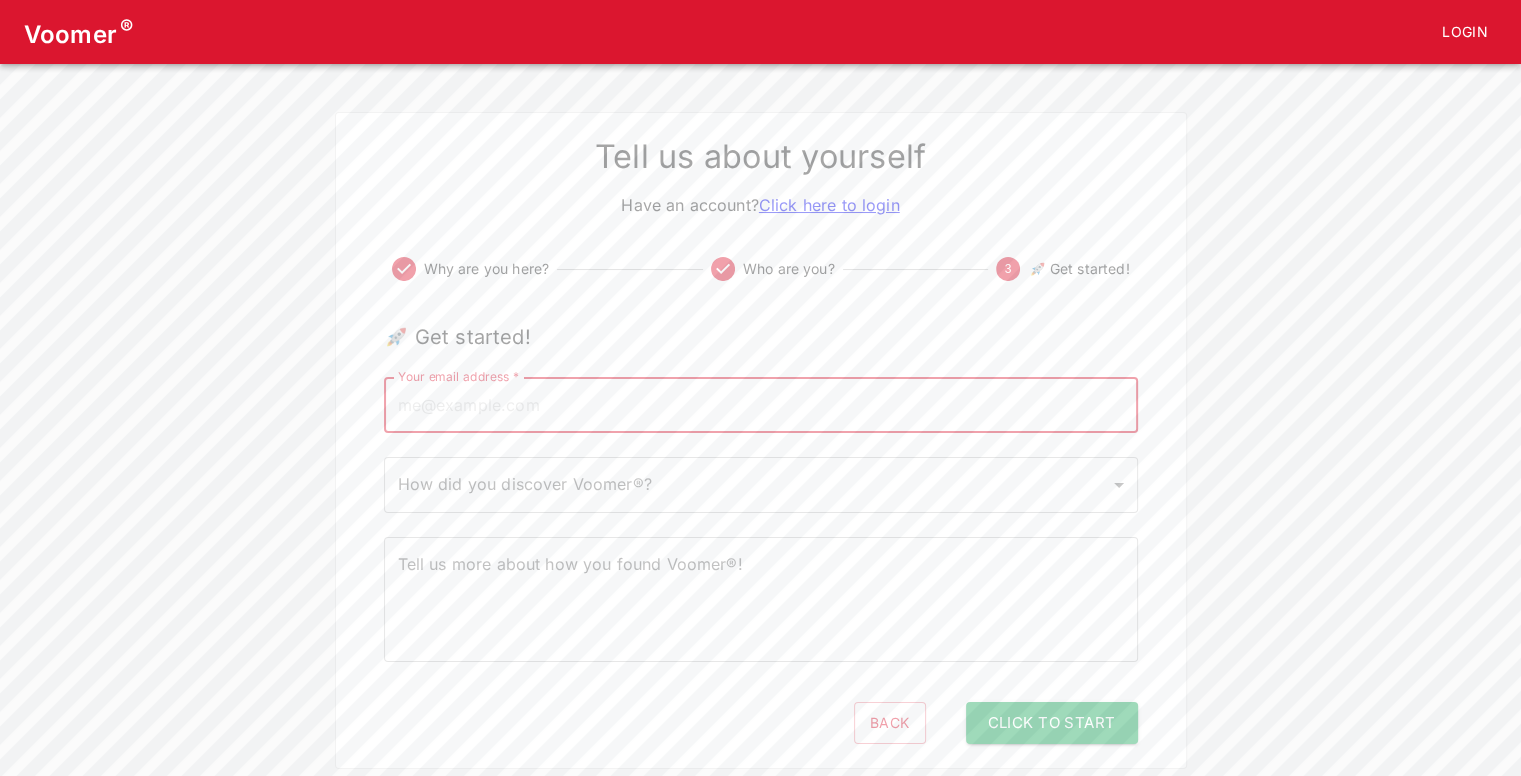 type on "[EMAIL_ADDRESS][DOMAIN_NAME]" 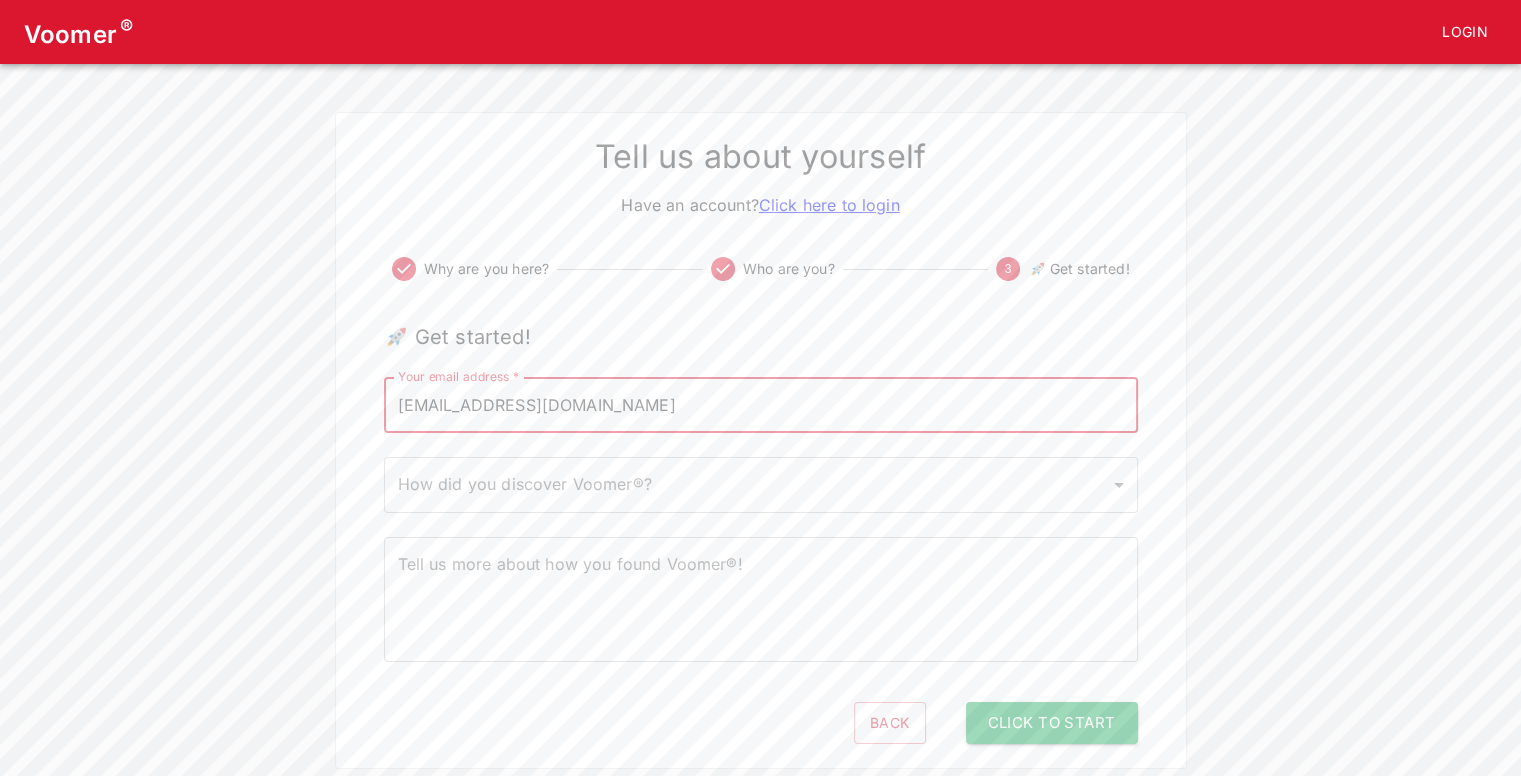 click on "Voomer ® Login Tell us about yourself Have an account?  Click here to login Why are you here? Who are you? 3 🚀 Get started! 🚀 Get started! Your email address * [EMAIL_ADDRESS][DOMAIN_NAME] Your email address * How did you discover Voomer®? ​ How did you discover Voomer®? Tell us more about how you found Voomer®! x Tell us more about how you found Voomer®! Back Click to Start" at bounding box center (760, 384) 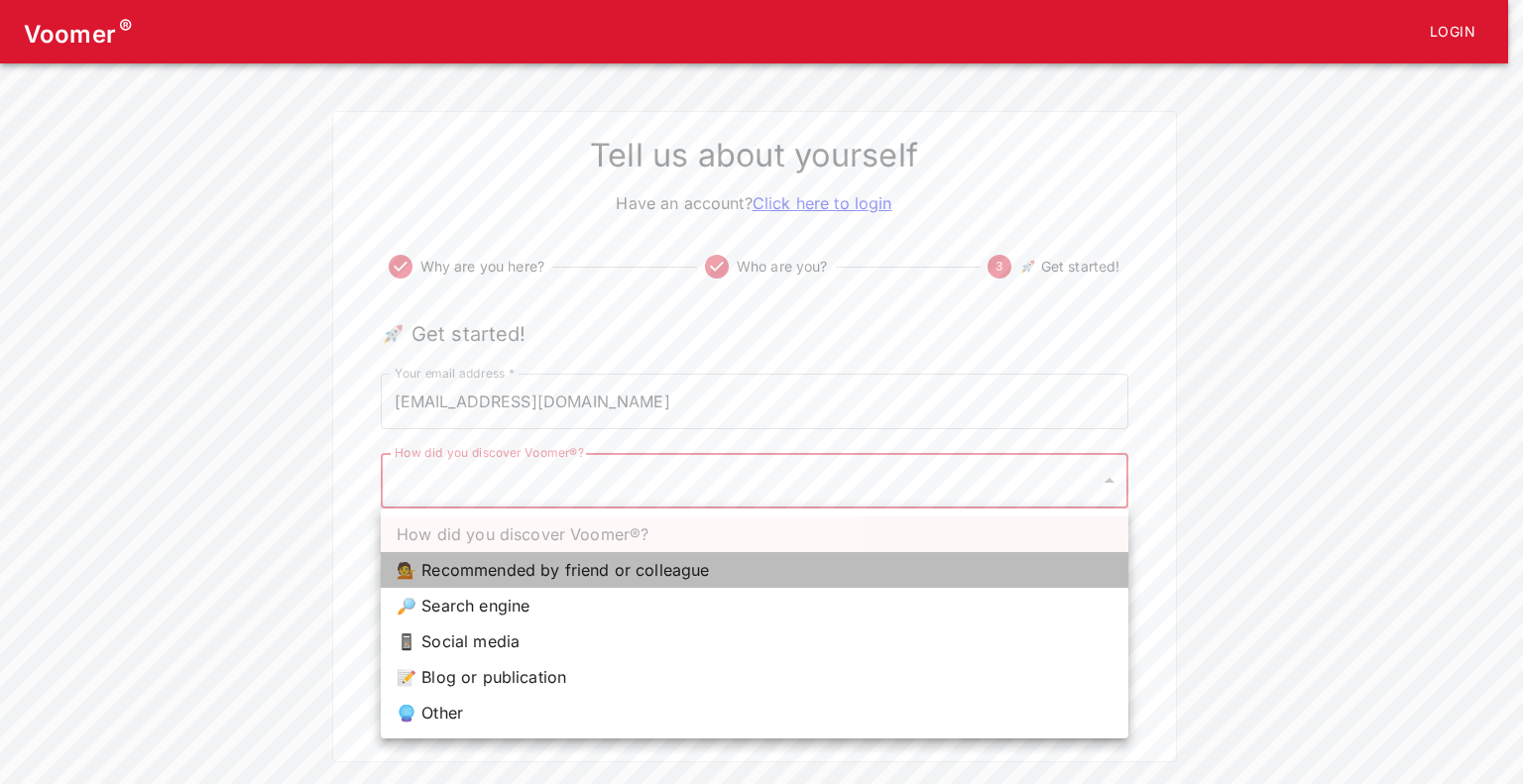 click on "💁 Recommended by friend or colleague" at bounding box center (755, 570) 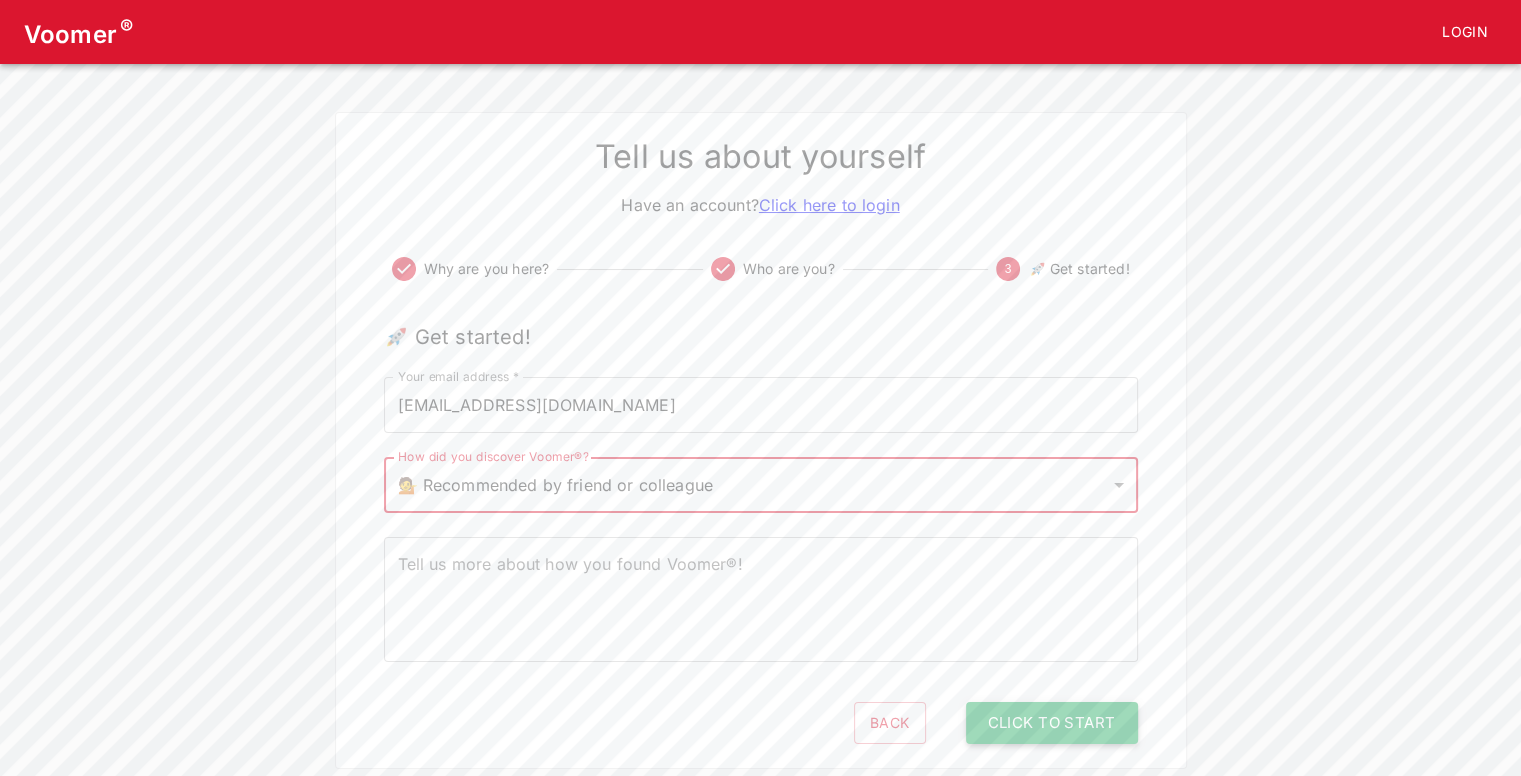 click on "Click to Start" at bounding box center (1052, 723) 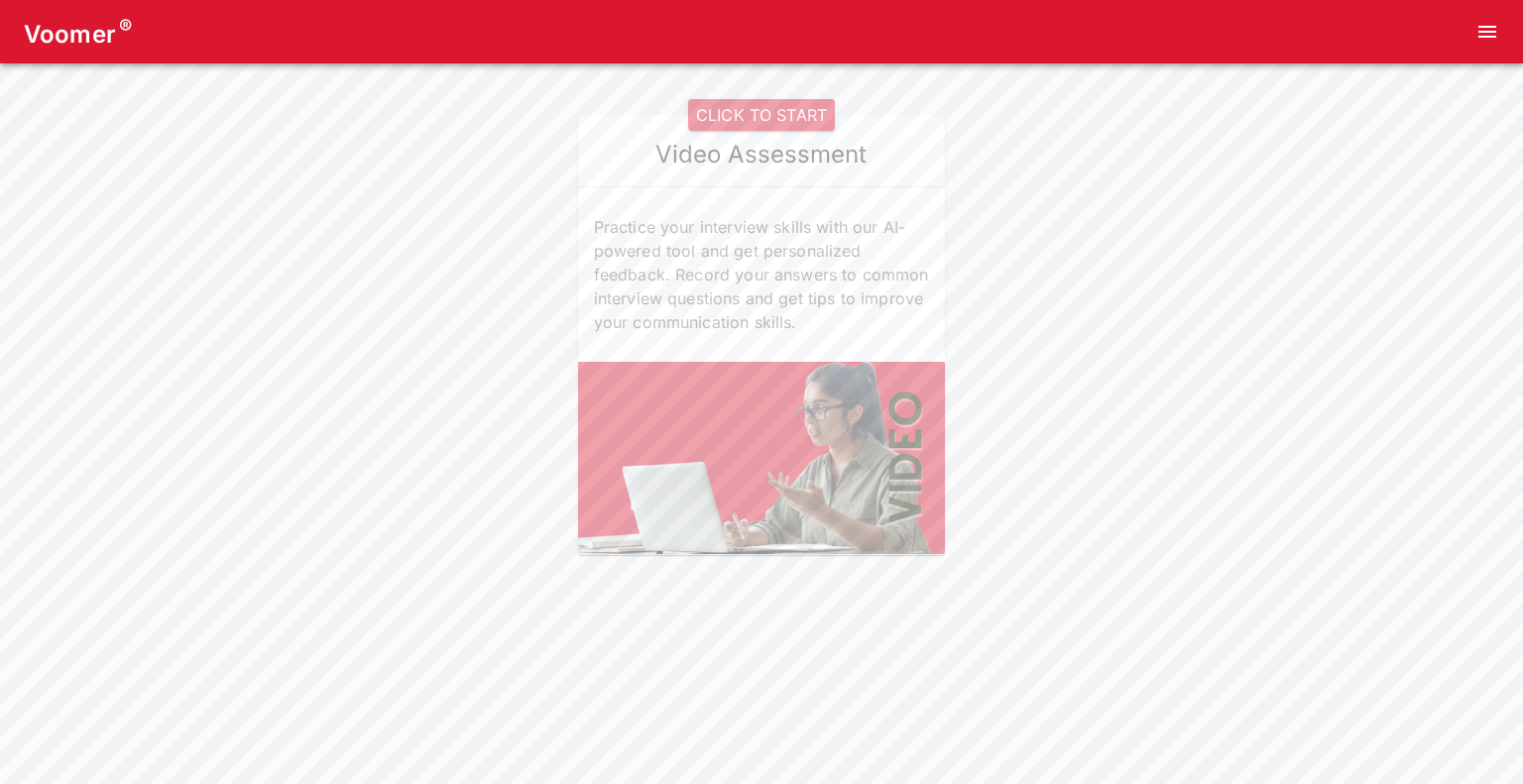 click on "CLICK TO START" at bounding box center [762, 115] 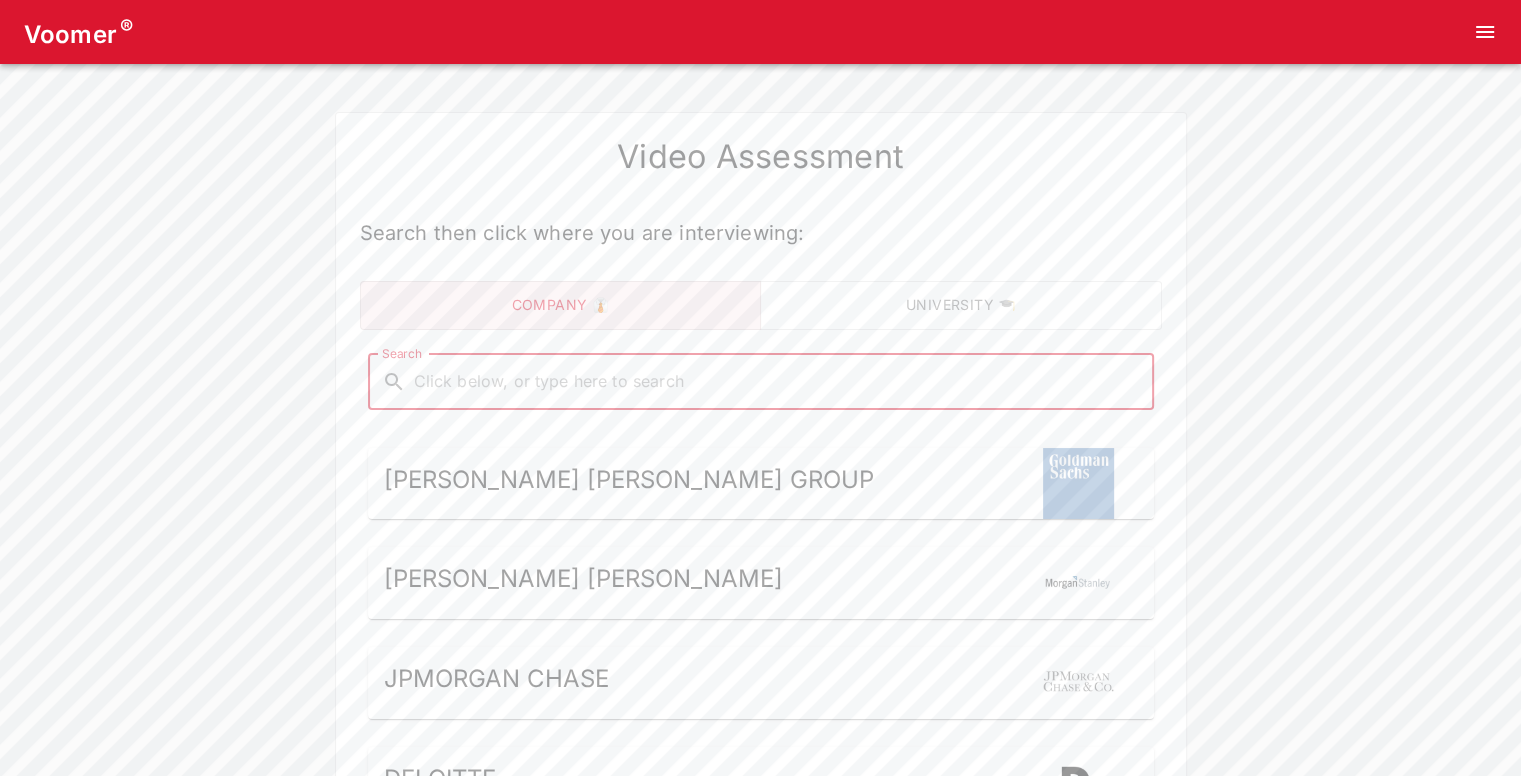 click on "Search" at bounding box center (777, 382) 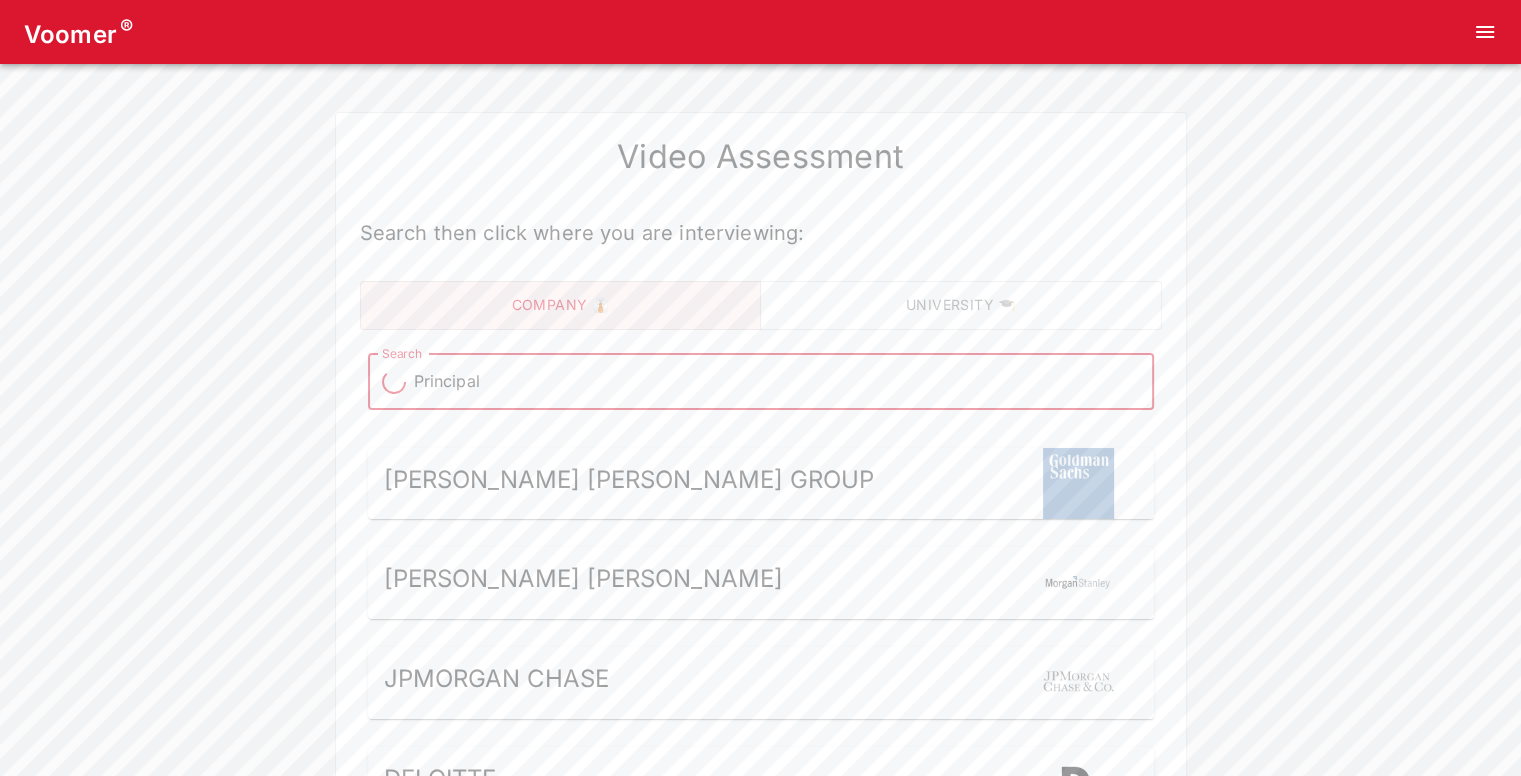 type on "Principal F" 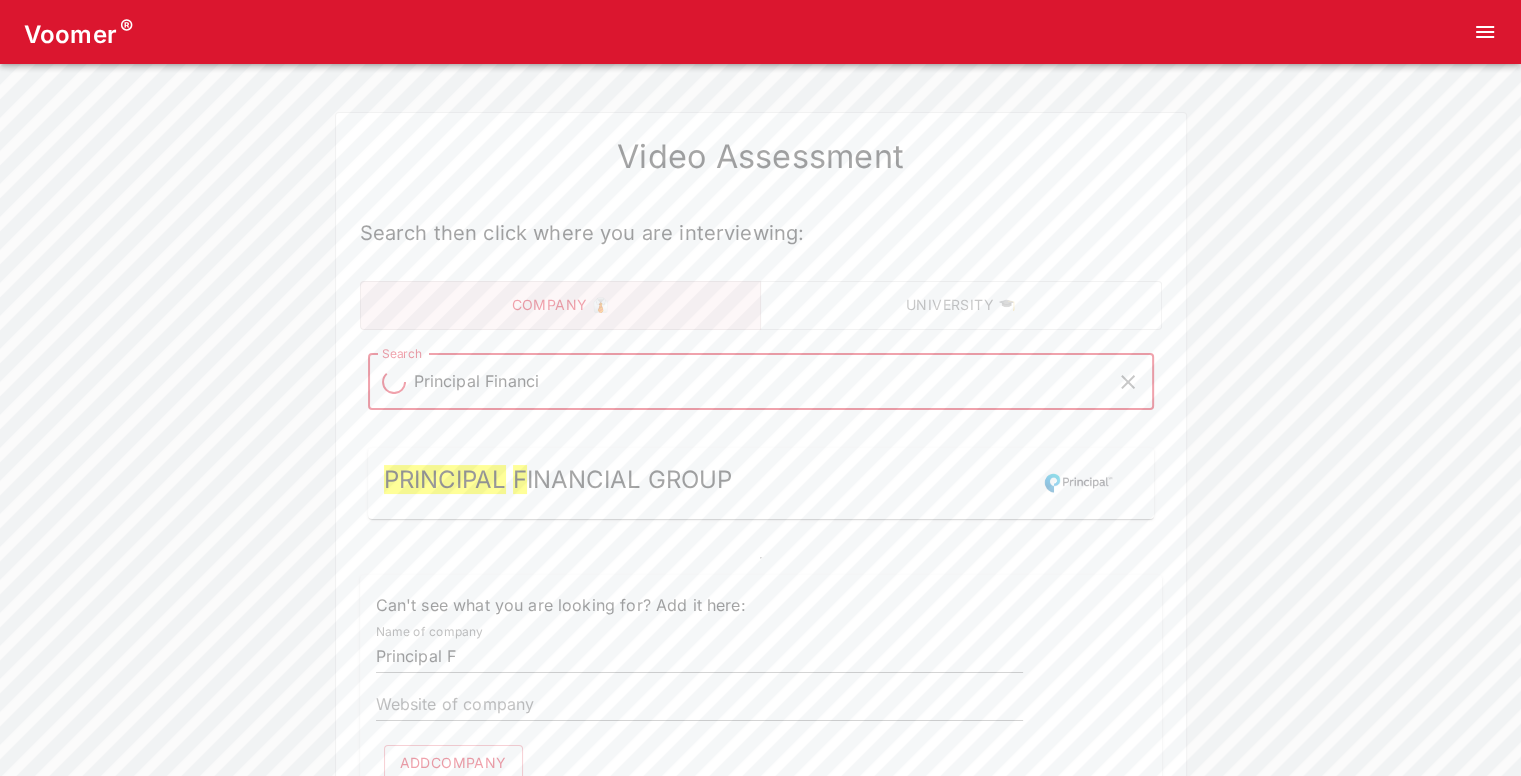 type on "Principal Financi" 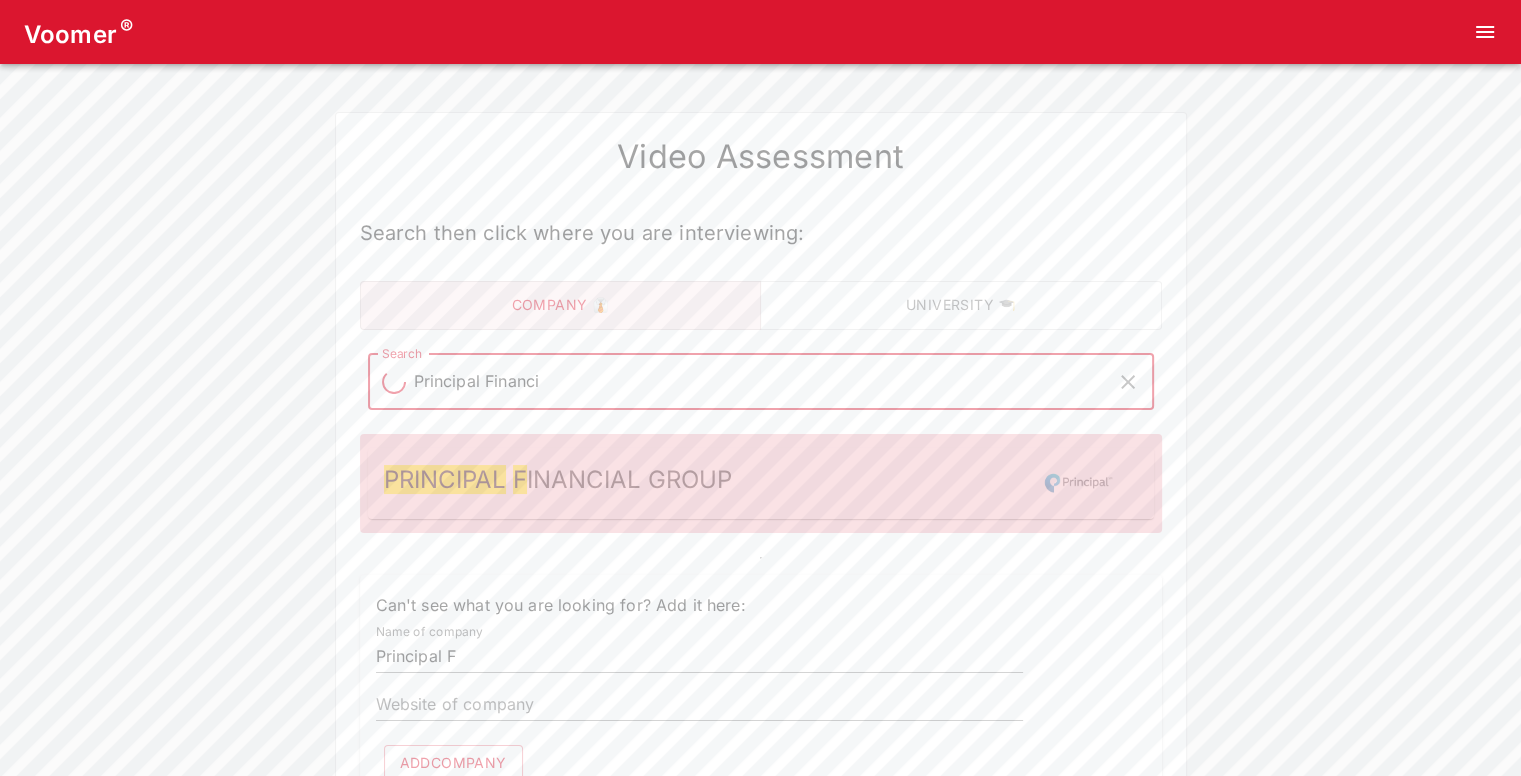 click on "inancial Group" at bounding box center [629, 479] 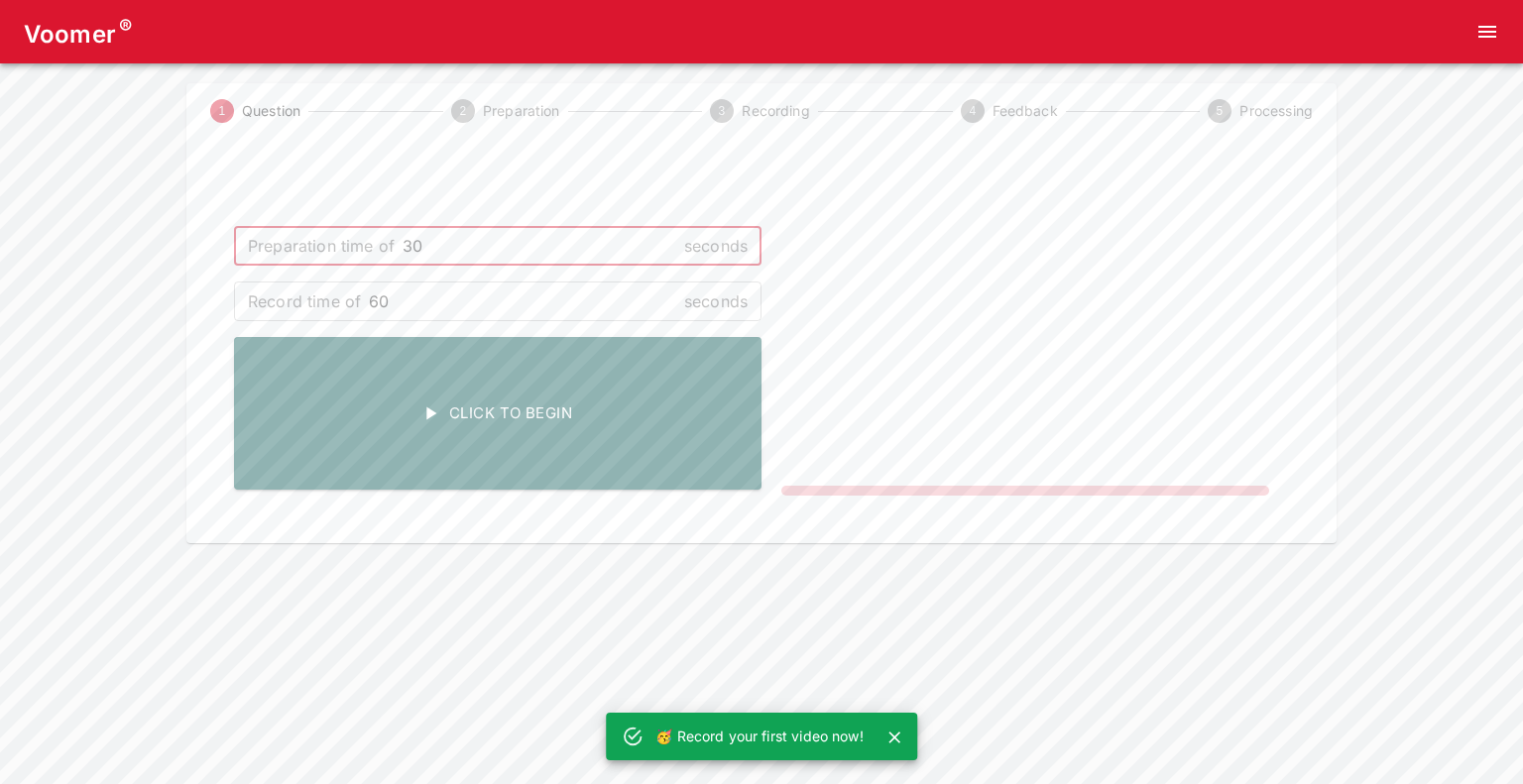 click on "30" at bounding box center [539, 246] 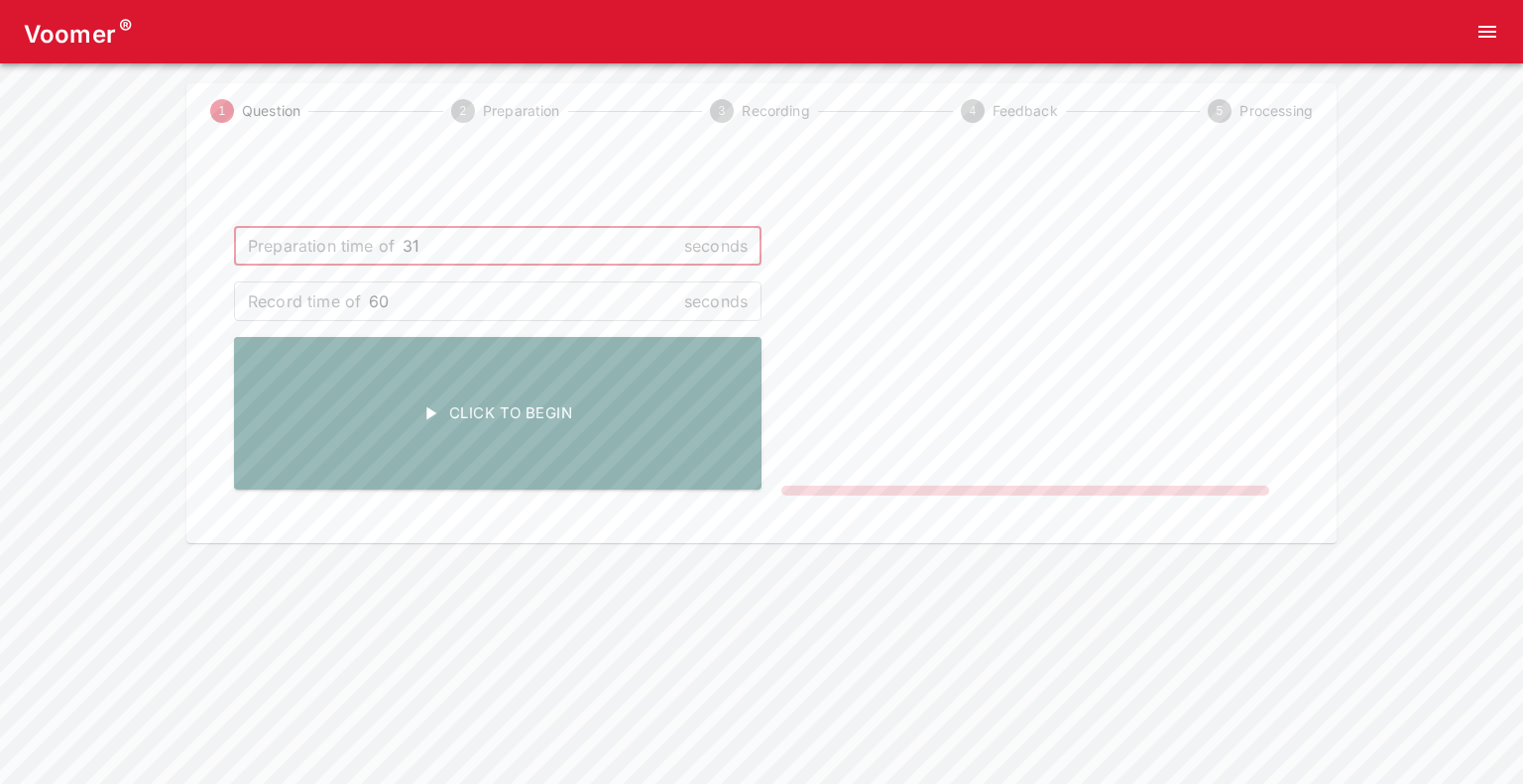 click on "31" at bounding box center (539, 246) 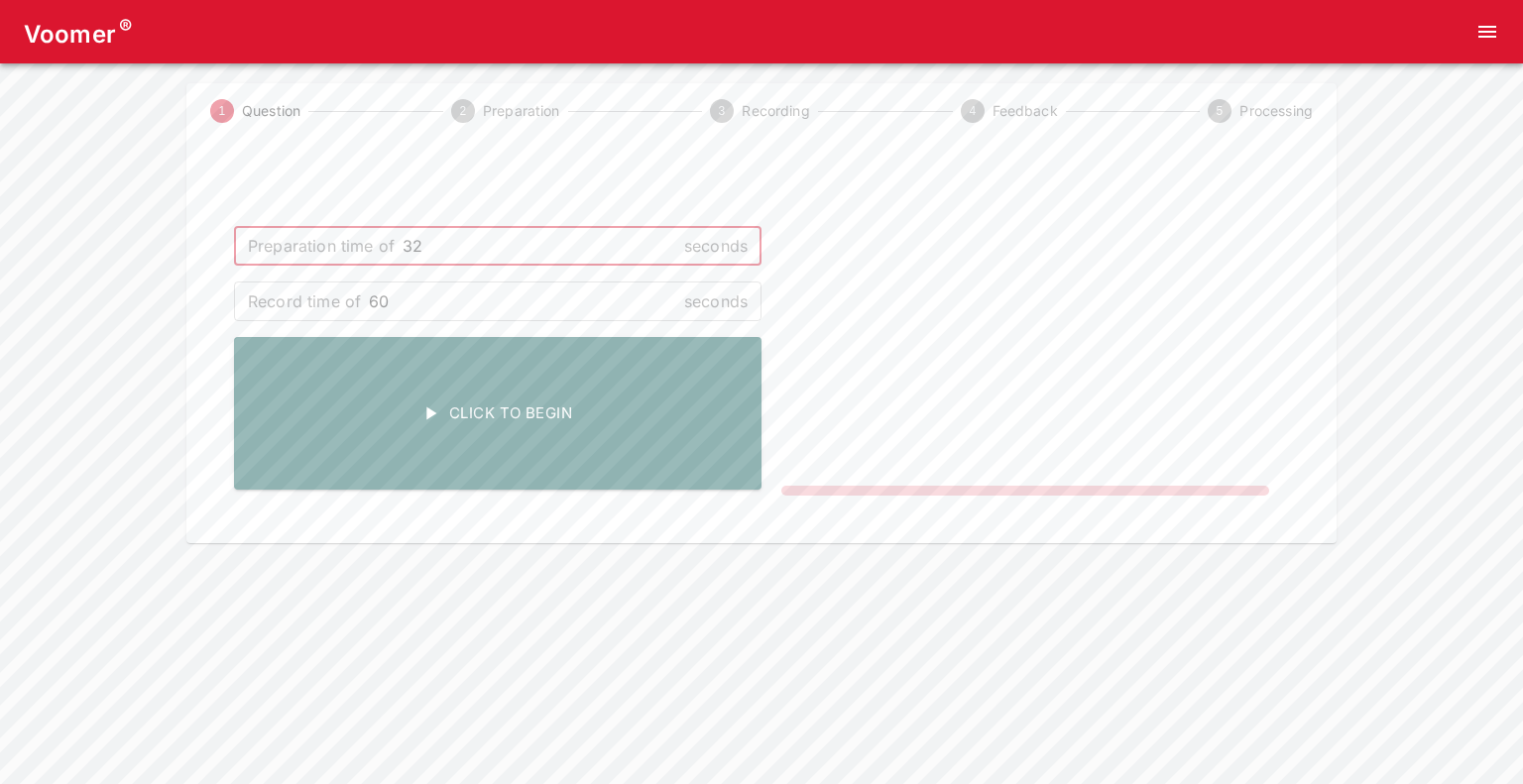click on "32" at bounding box center (539, 246) 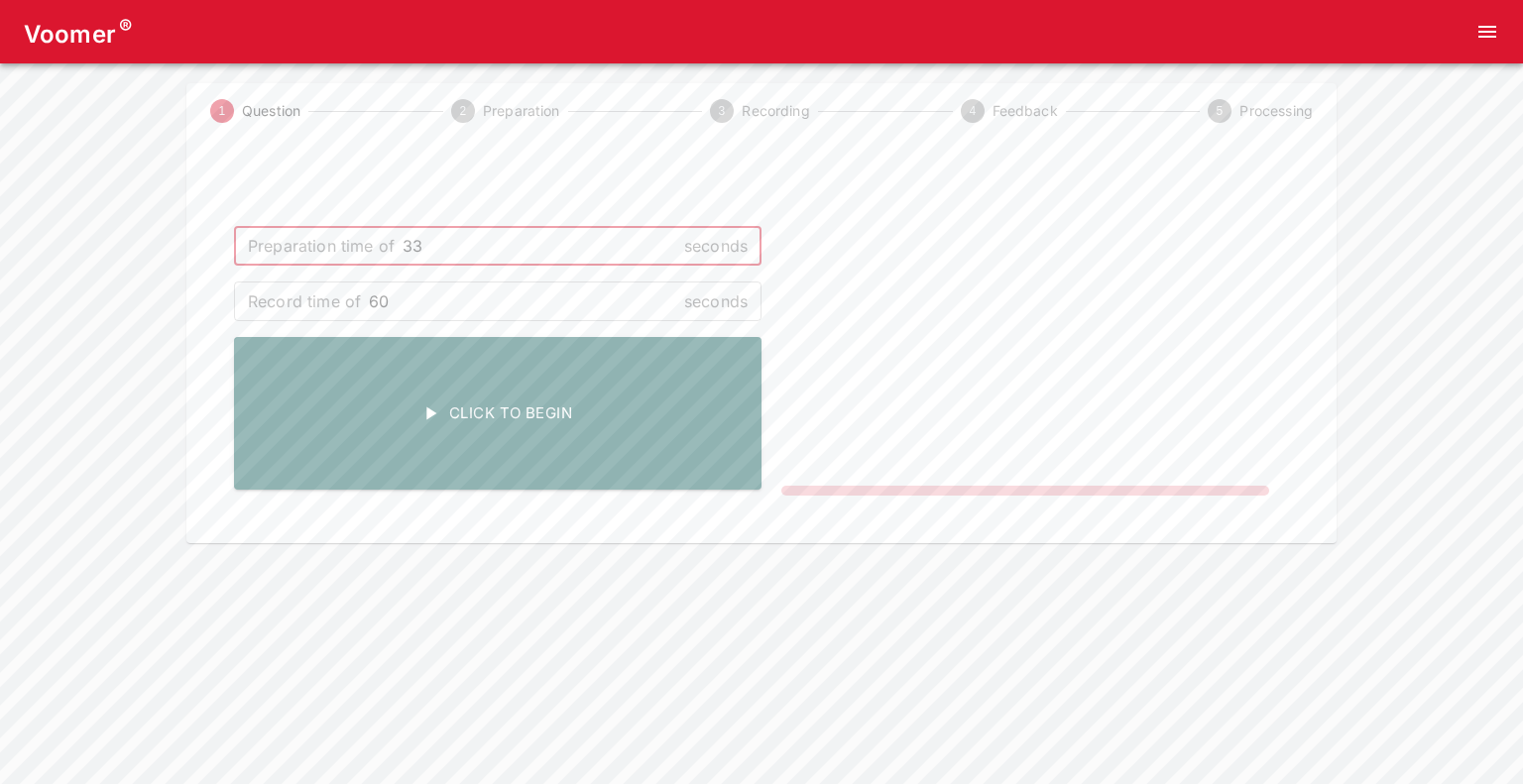 click on "33" at bounding box center (539, 246) 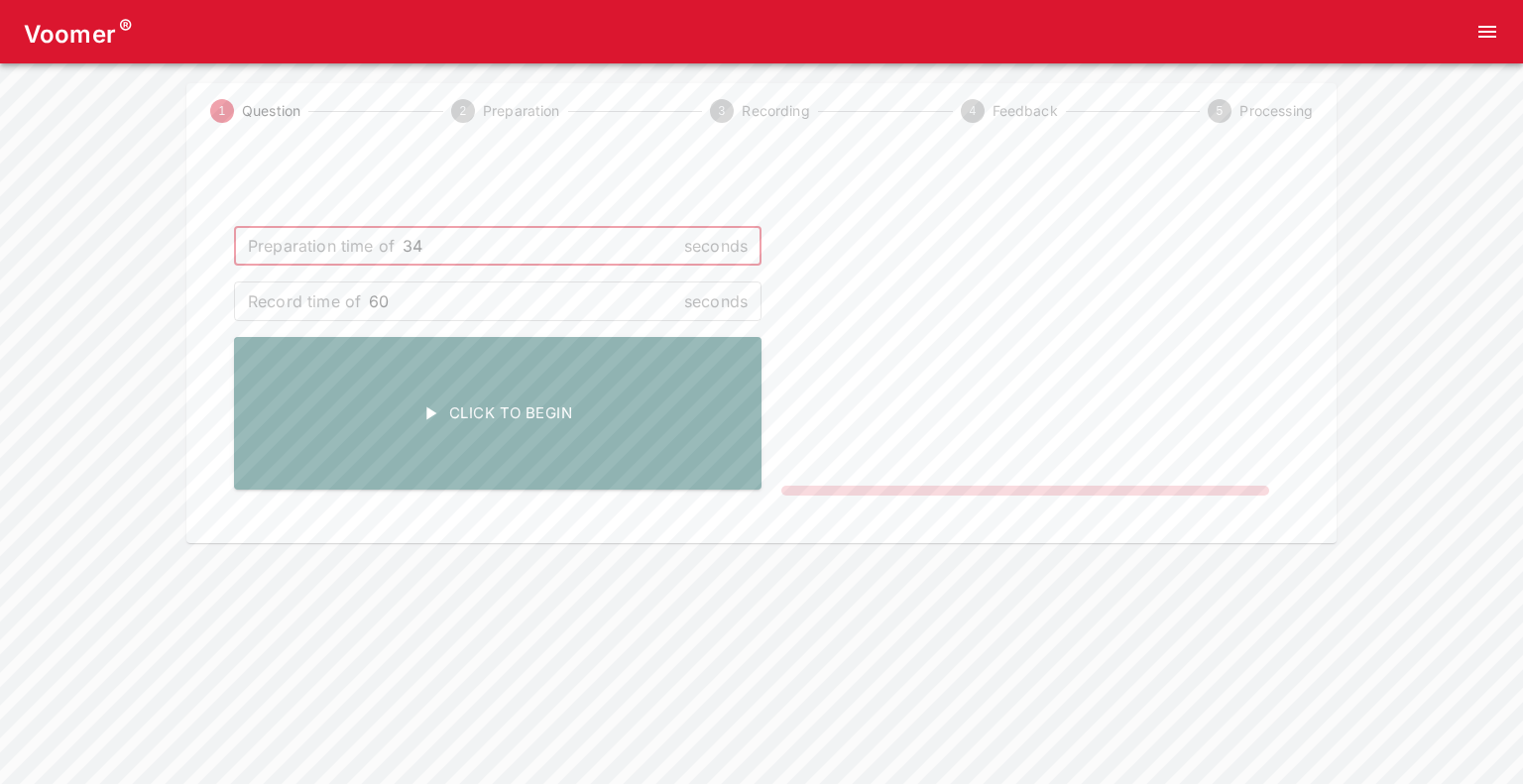 click on "34" at bounding box center (539, 246) 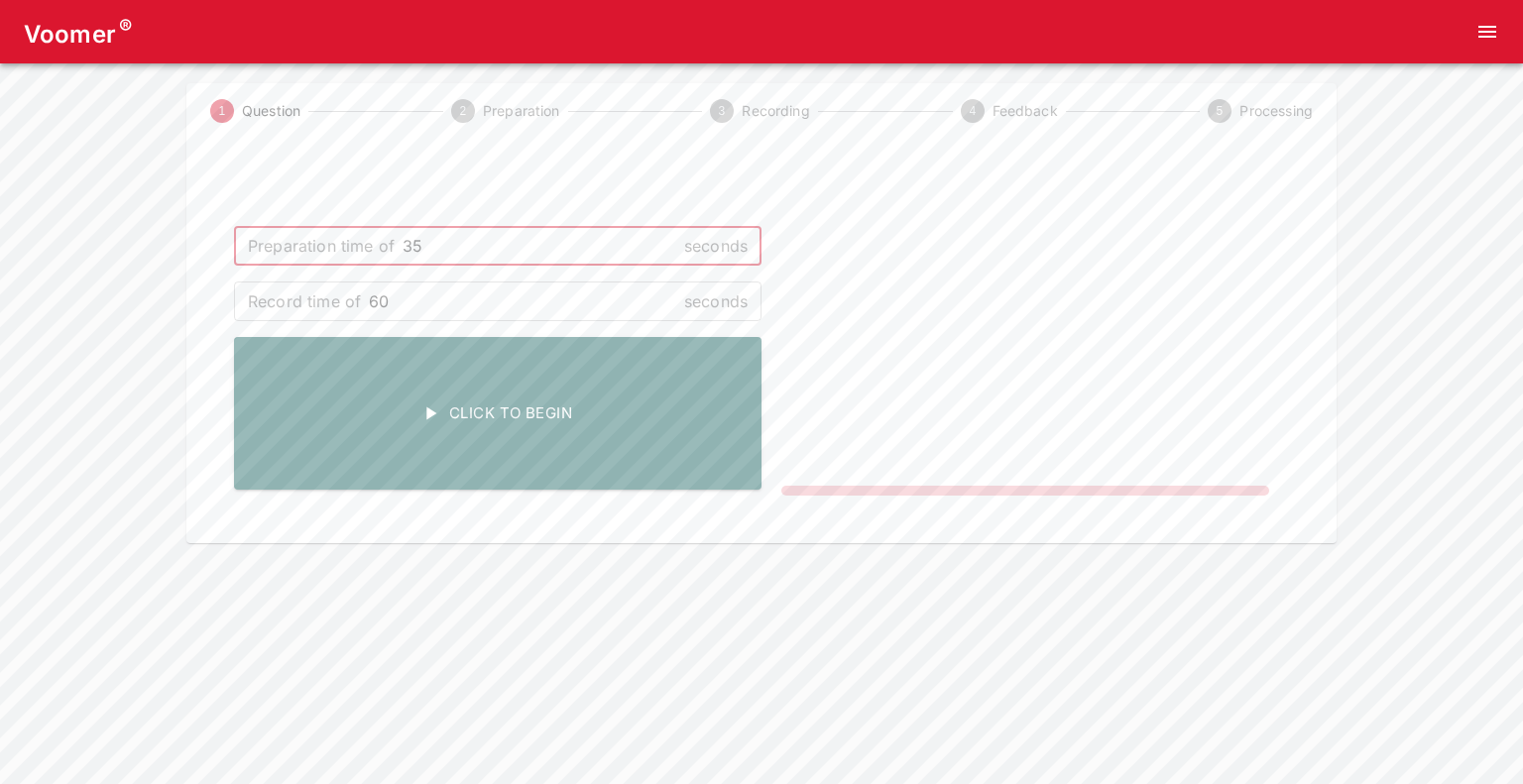 click on "35" at bounding box center [539, 246] 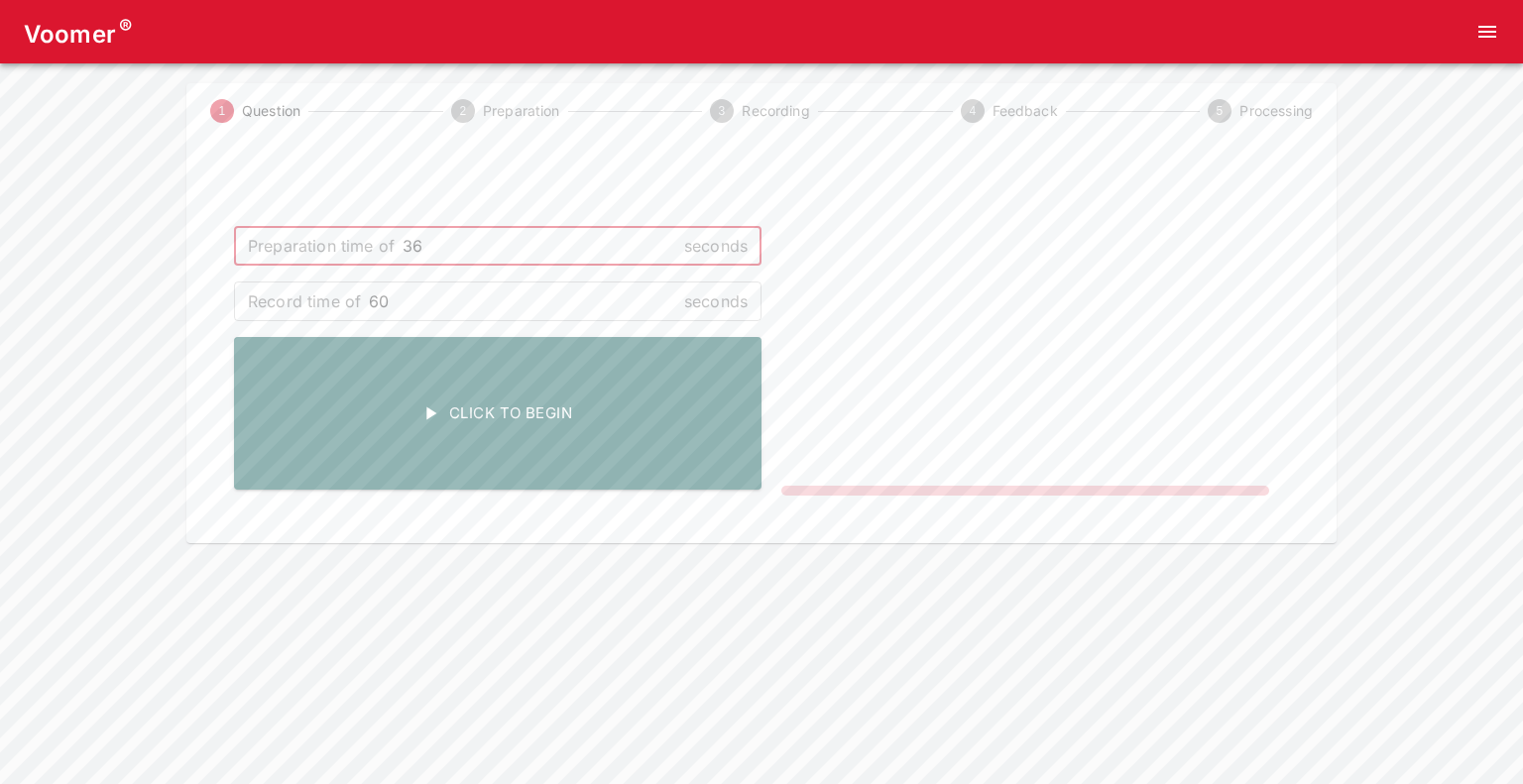 click on "36" at bounding box center [539, 246] 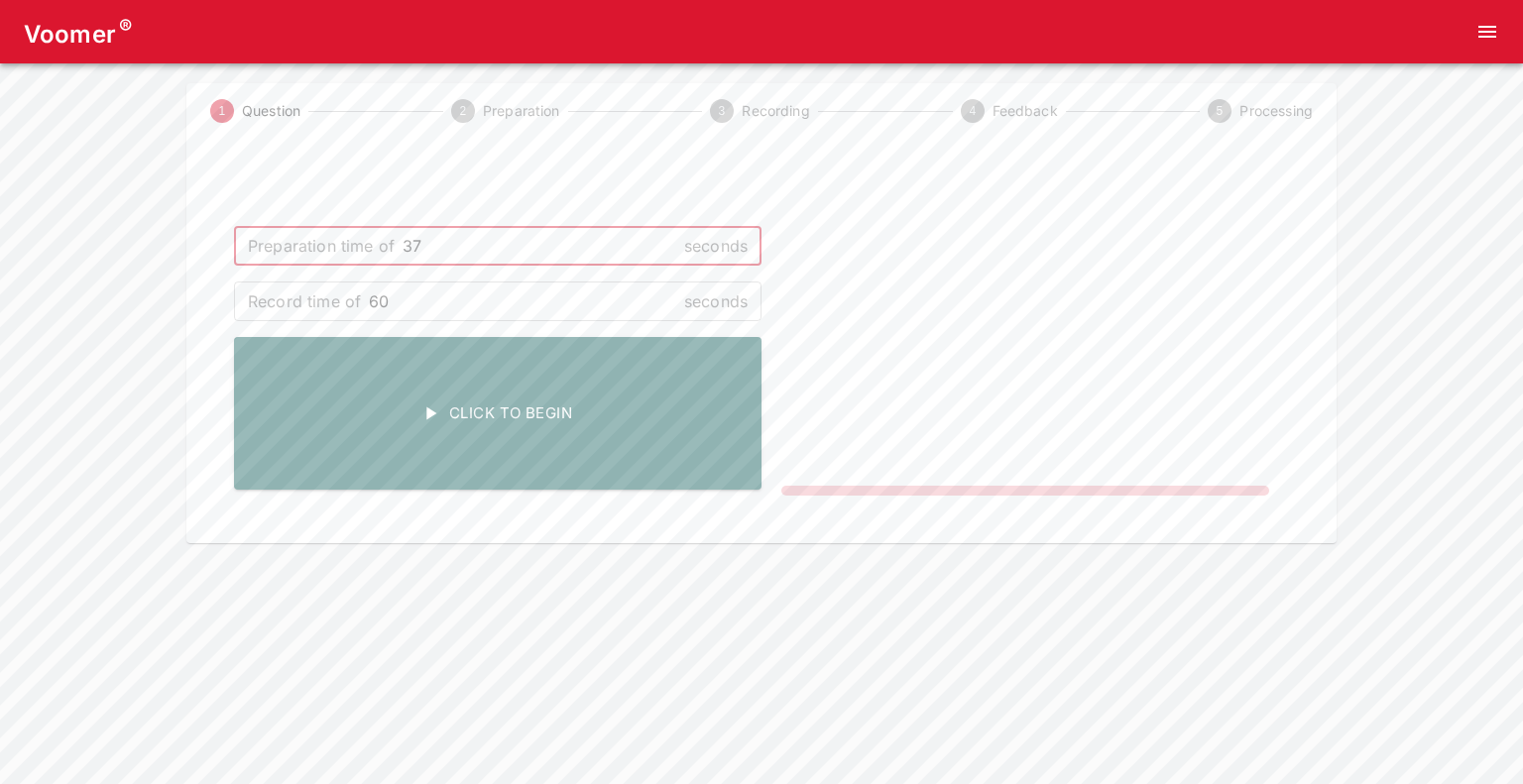 click on "37" at bounding box center (539, 246) 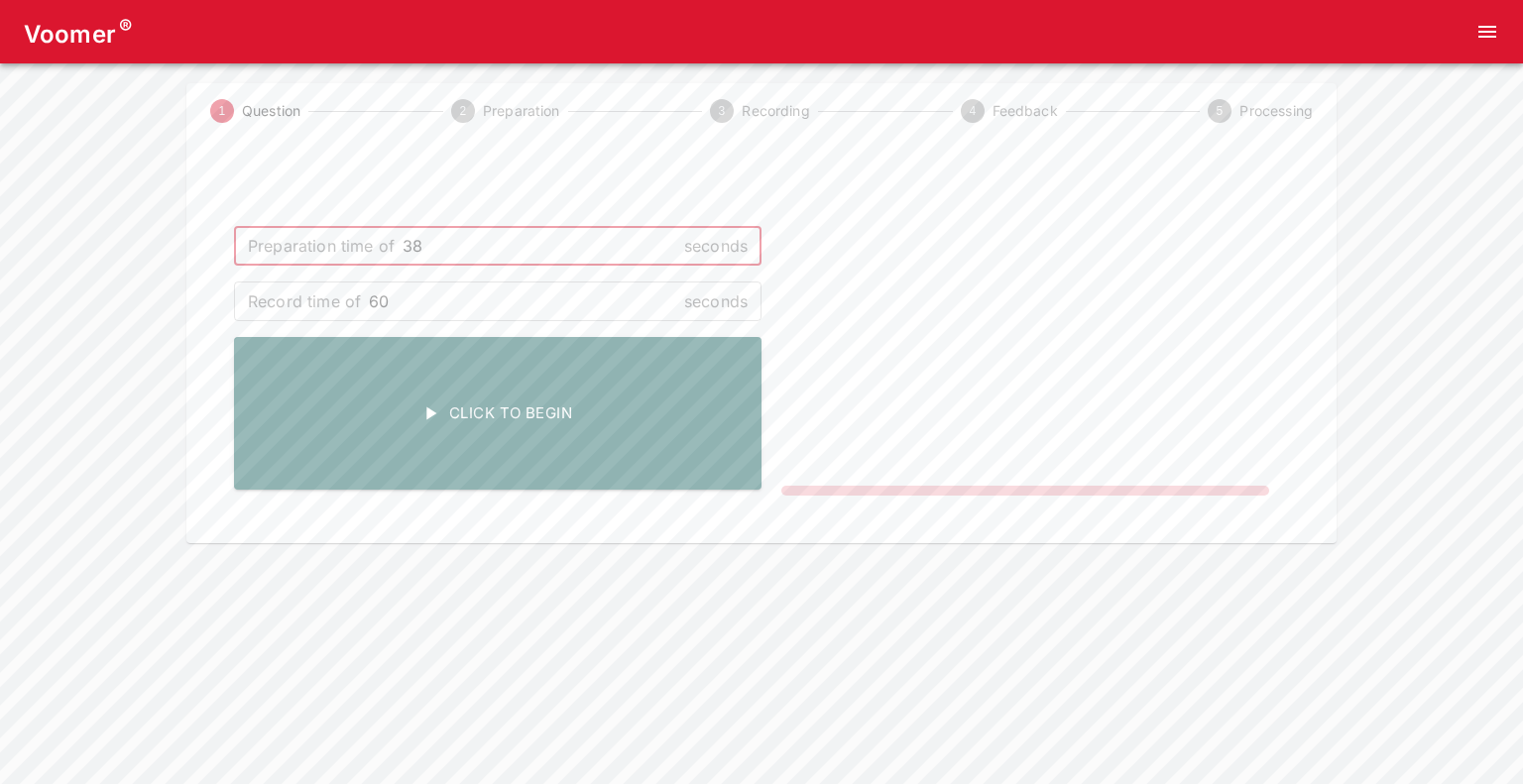 click on "38" at bounding box center [539, 246] 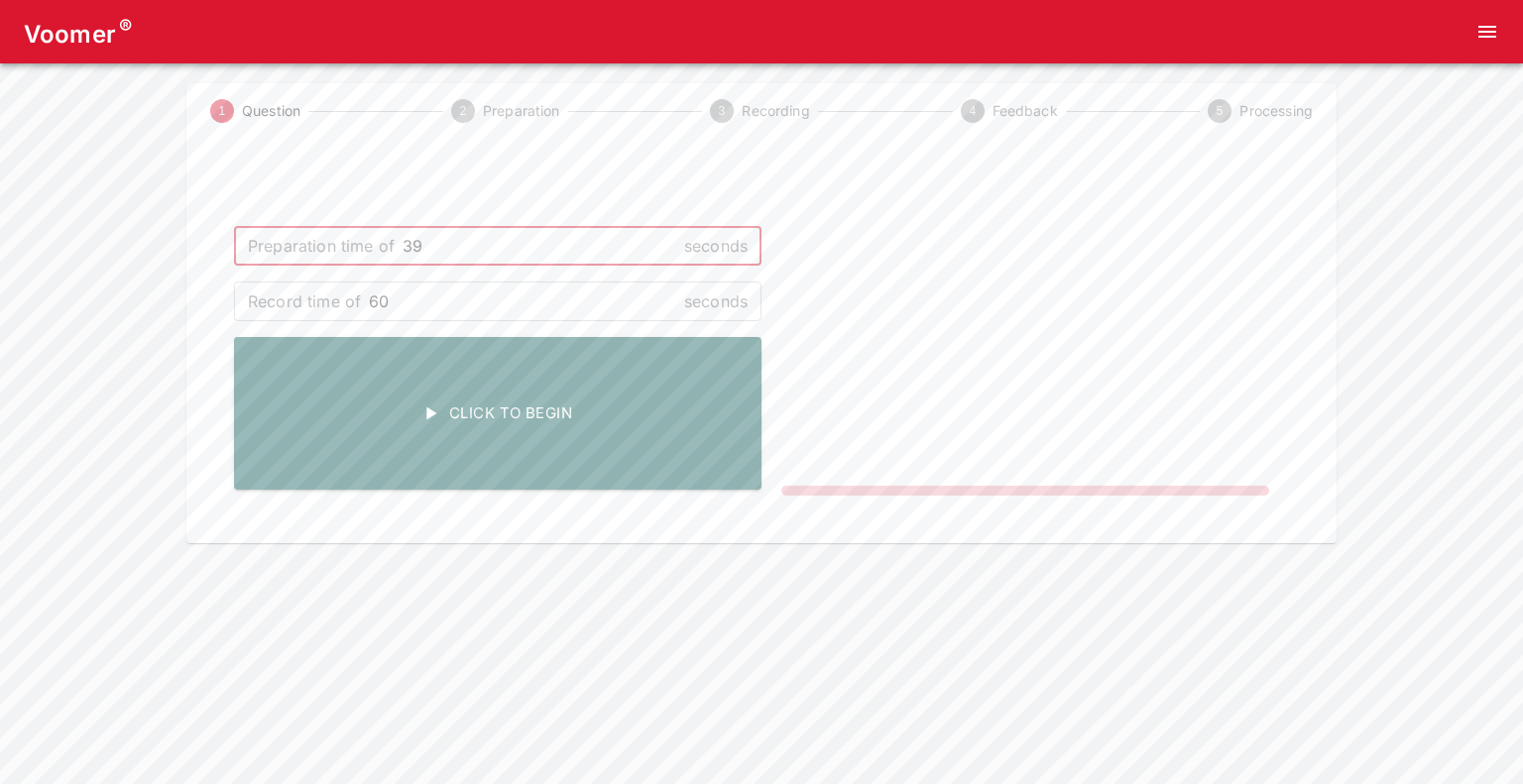 click on "39" at bounding box center (539, 246) 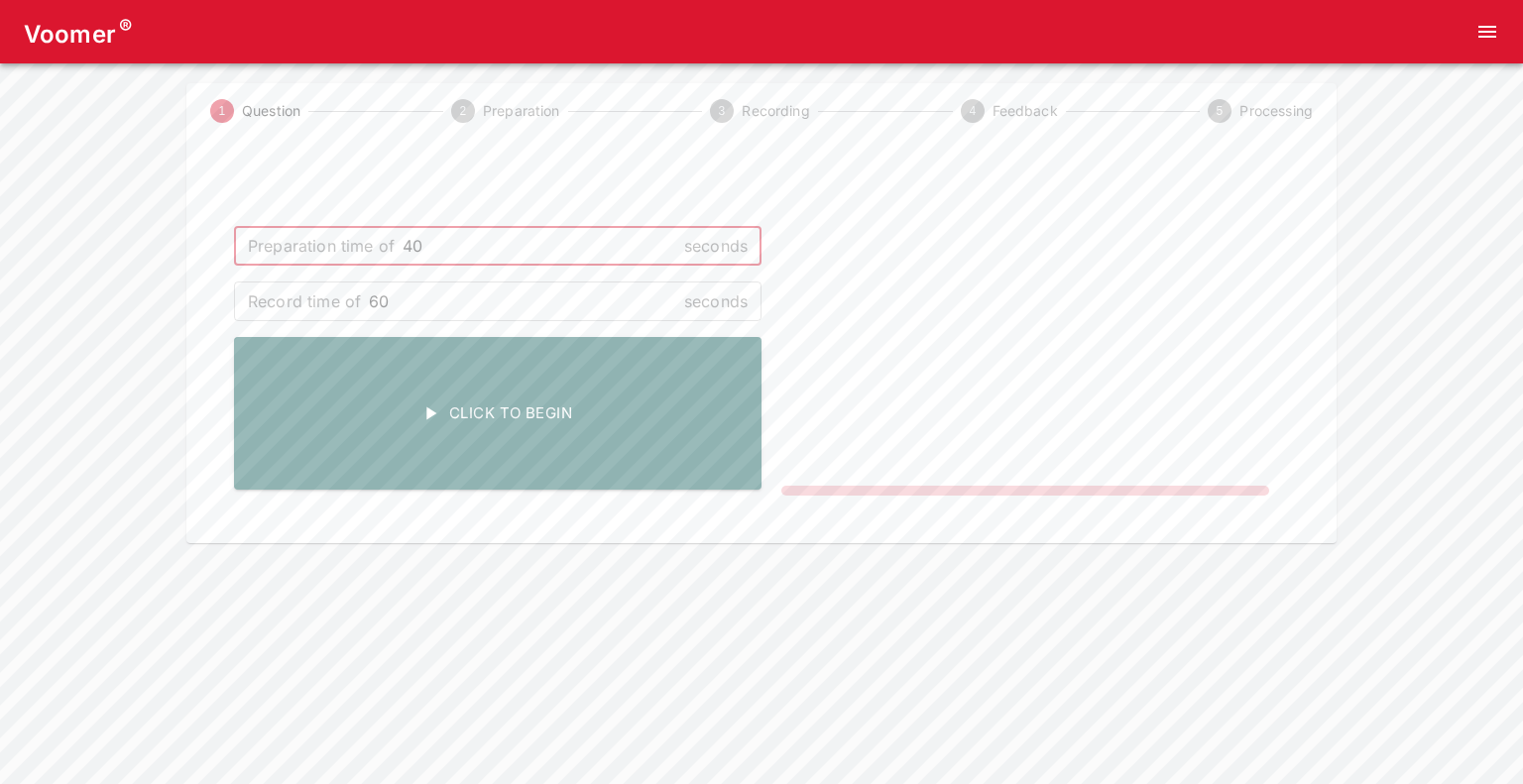 type on "40" 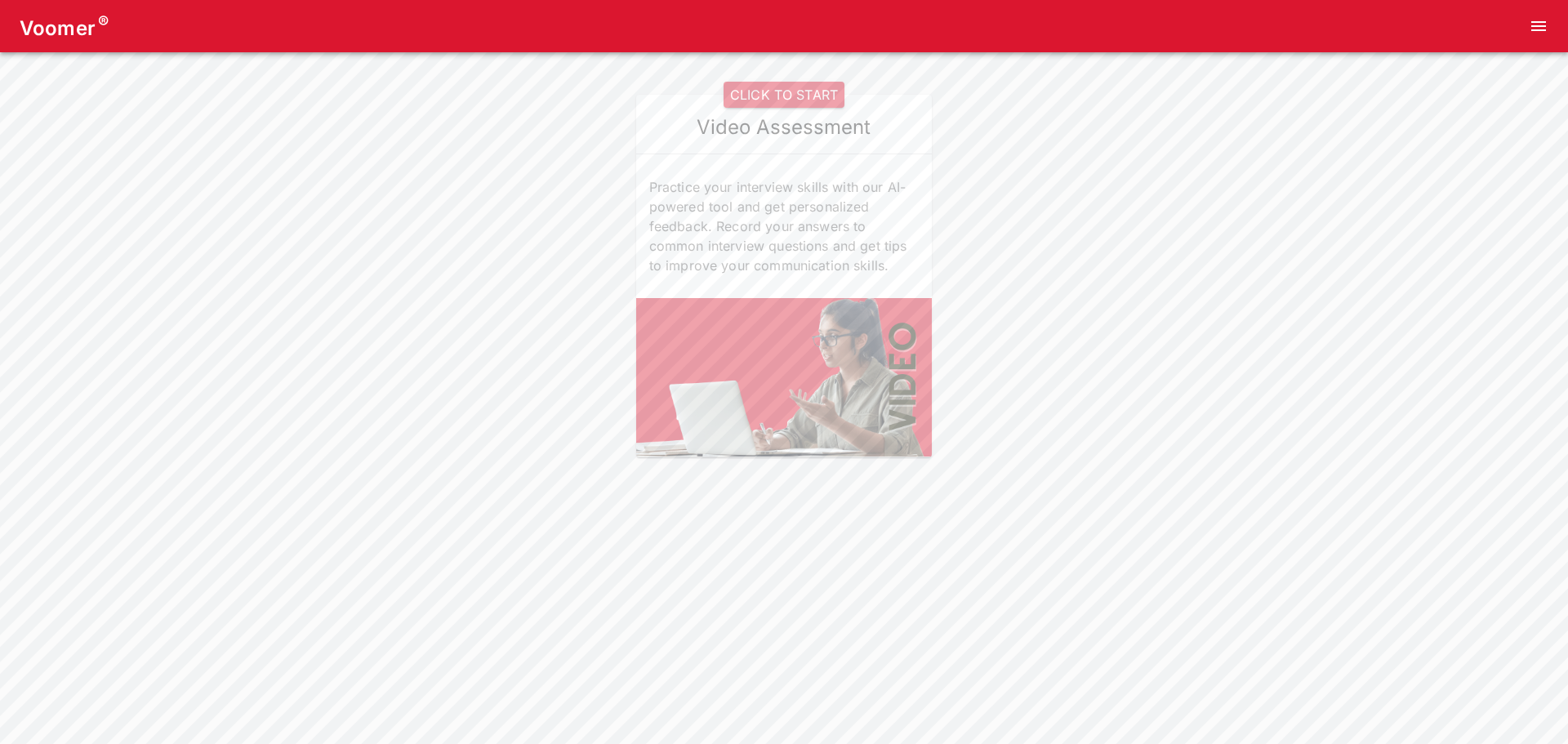 scroll, scrollTop: 0, scrollLeft: 0, axis: both 